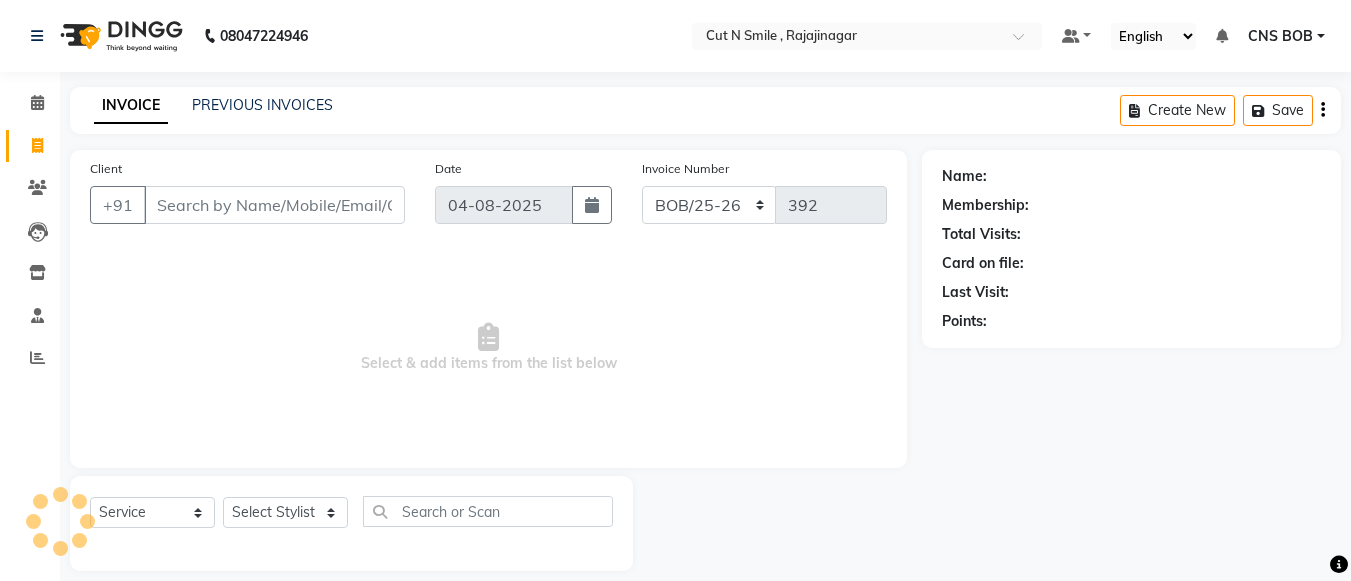 select on "service" 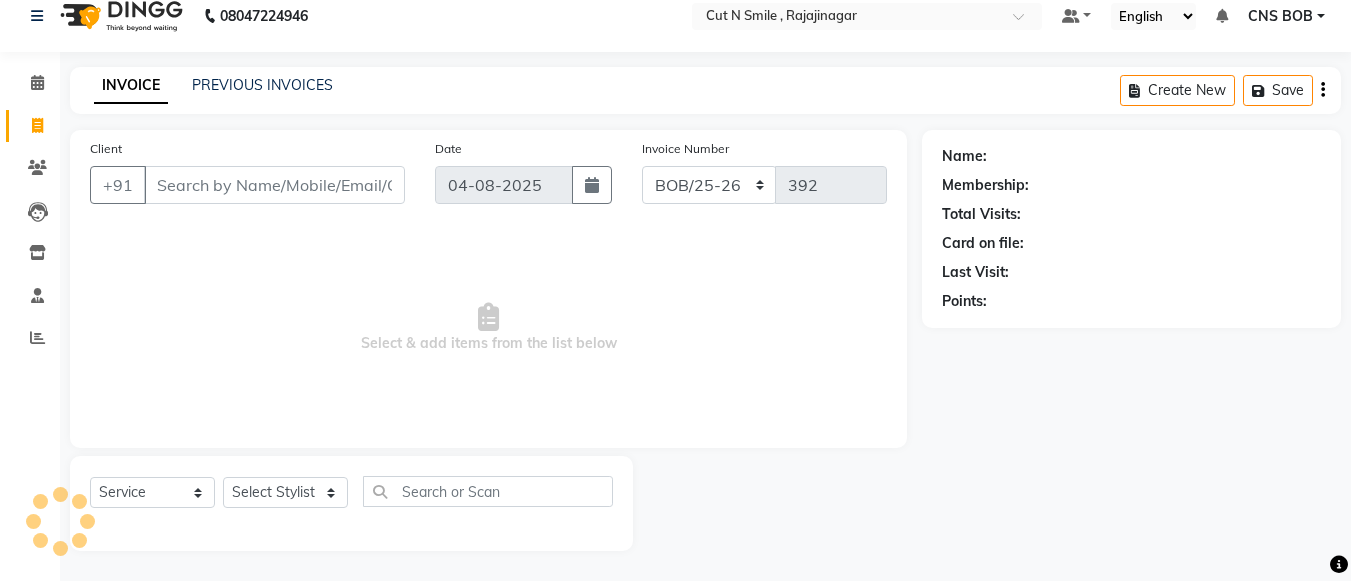 scroll, scrollTop: 0, scrollLeft: 0, axis: both 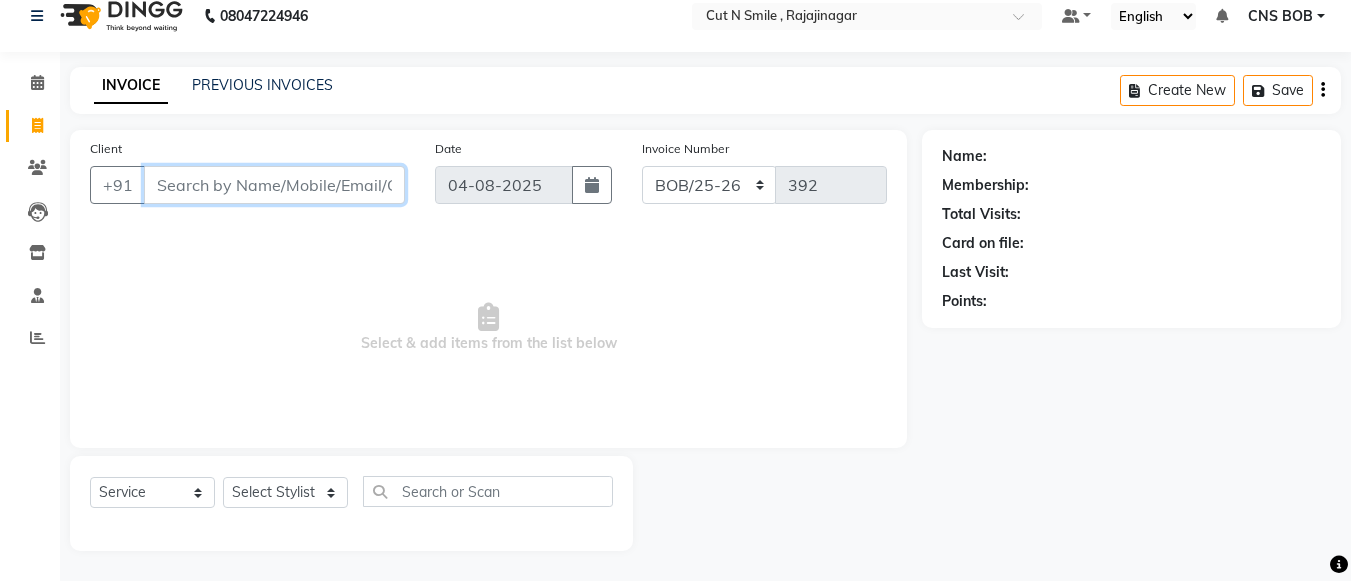 click on "Client" at bounding box center (274, 185) 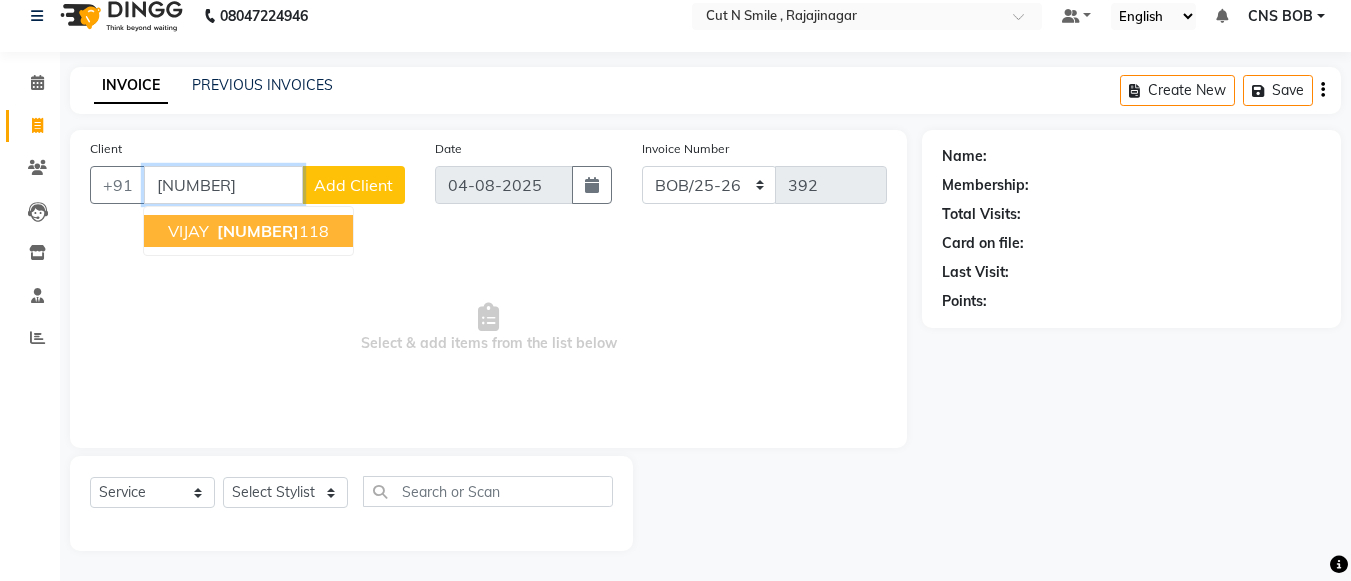 click on "[FIRST] [PHONE]" at bounding box center (248, 231) 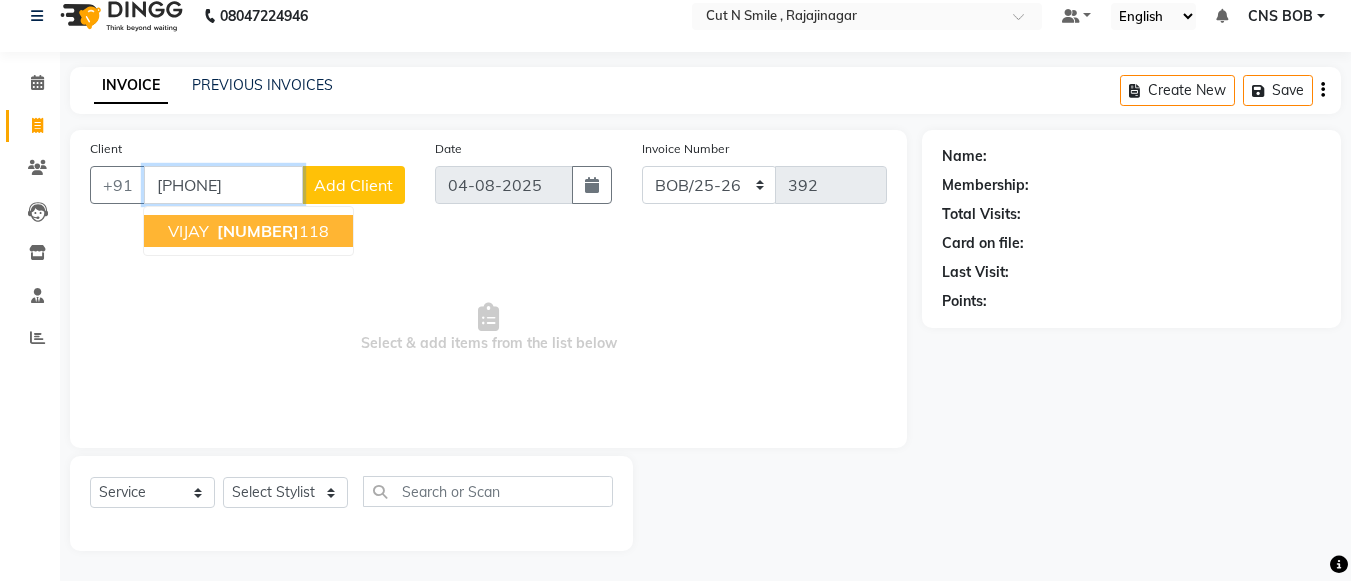 type on "[PHONE]" 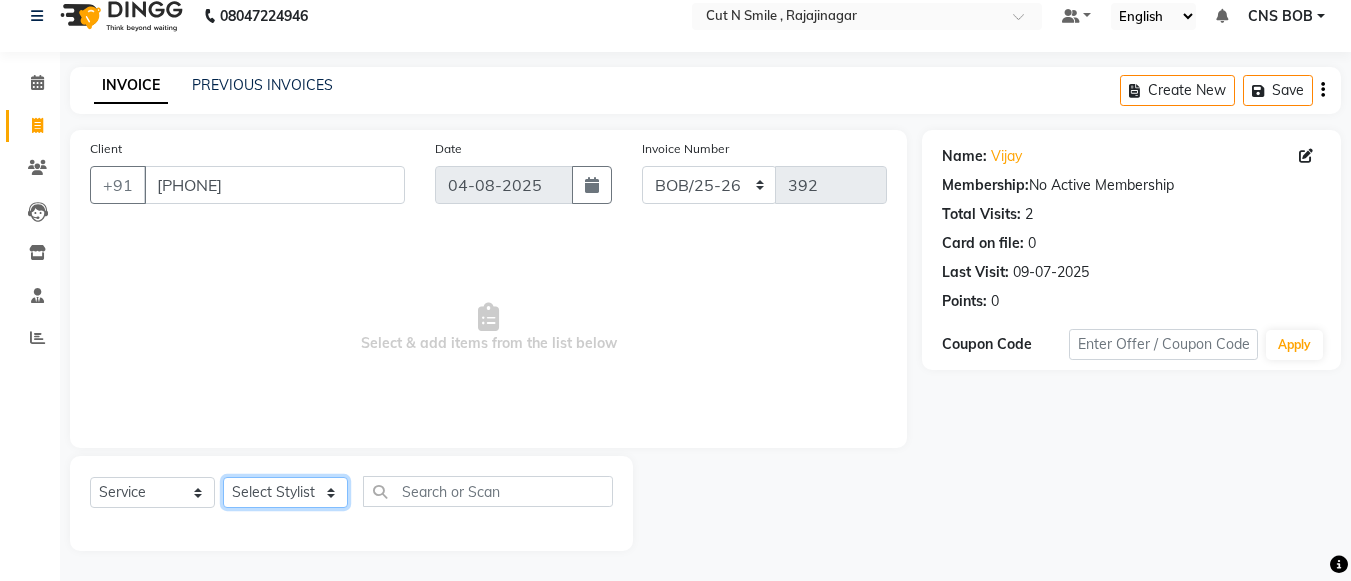 click on "Select Stylist Ali ML Ammu 3R Ankith VN Ash Mohammed 3R Atheek 3R Binitha 3R Bipana 4R CNS BOB  Cut N Smile 17M  Cut N Smile 3R Cut n Smile 4R Cut N Smile 9M Cut N Smile ML Cut N Smile V Fazil Ali 4R Govind VN Hema 4R Jayashree VN Karan VN Love 4R Mani Singh 3R Manu 4R  Muskaan VN Nadeem 4R N D M 4R NDM Alam 4R Noushad VN Pavan 4R Priya BOB Priyanka 3R Rahul 3R Ravi 3R Riya BOB Rohith 4R Roobina 3R Roopa 4R Rubina BOB Sahil Ahmed 3R Sahil Bhatti 4R Sameer 3R Sanajana BOB  Sanjana BOB Sarita VN Shaan 4R Shahid 4R Shakir VN Shanavaaz BOB Shiney 3R Shivu Raj 4R Srijana BOB Sunil Laddi 4R Sunny VN Supriya BOB Sushmitha 4R Vakeel 3R Varas 4R Varas BOB Vishwa VN" 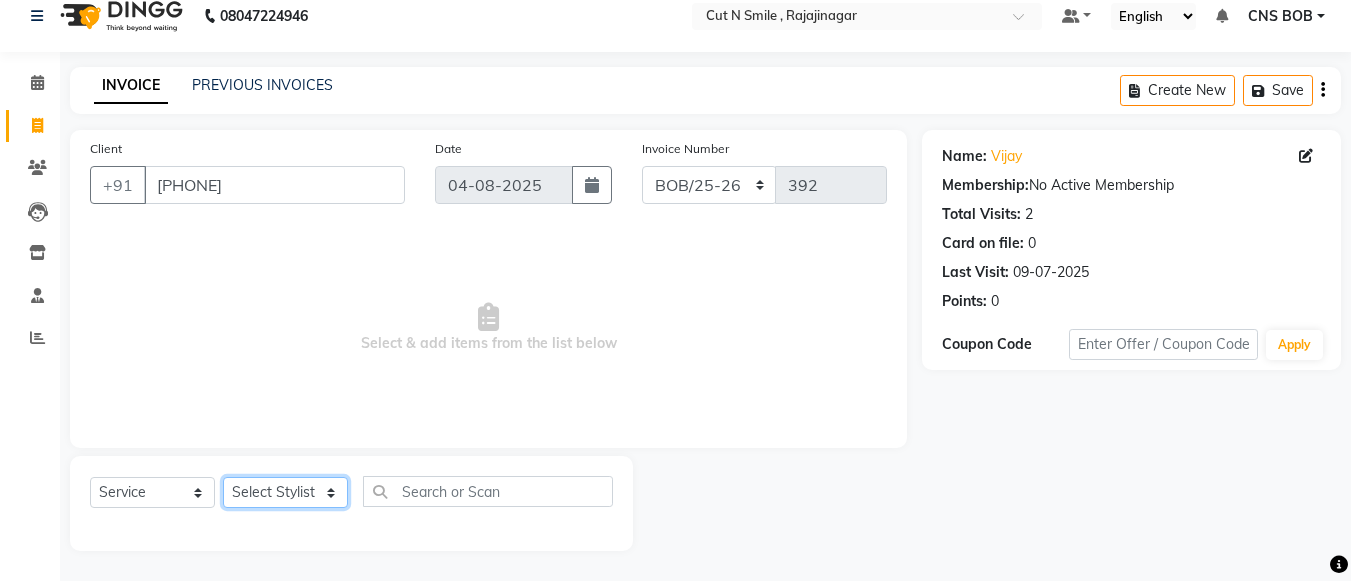 select on "76423" 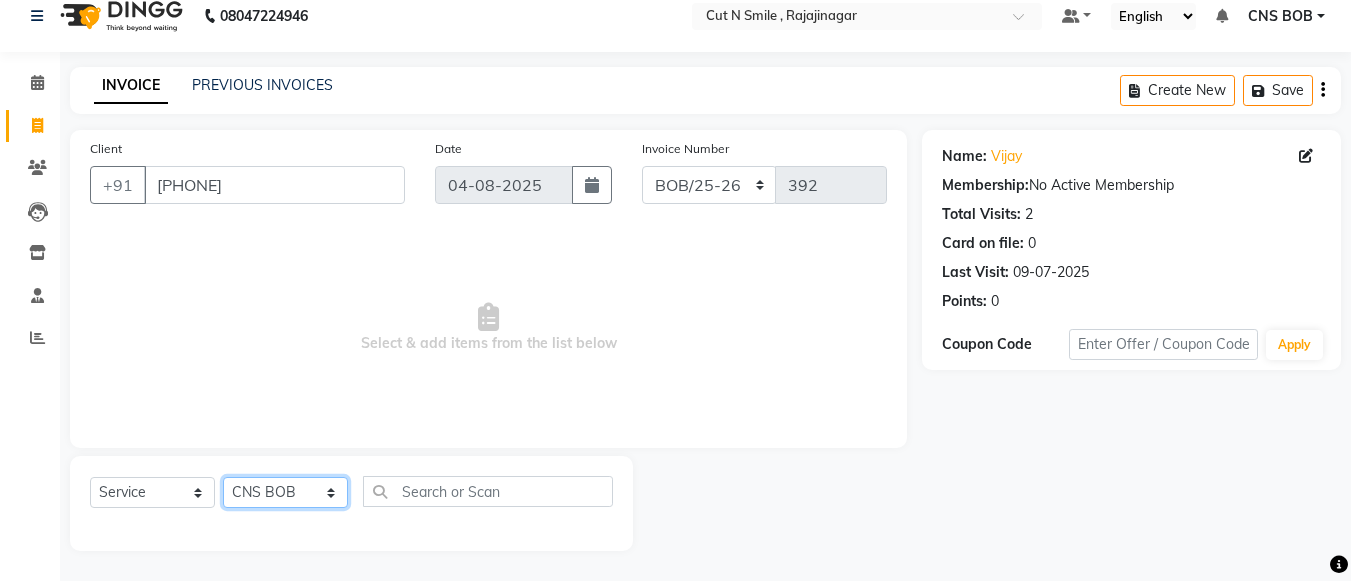 click on "Select Stylist Ali ML Ammu 3R Ankith VN Ash Mohammed 3R Atheek 3R Binitha 3R Bipana 4R CNS BOB  Cut N Smile 17M  Cut N Smile 3R Cut n Smile 4R Cut N Smile 9M Cut N Smile ML Cut N Smile V Fazil Ali 4R Govind VN Hema 4R Jayashree VN Karan VN Love 4R Mani Singh 3R Manu 4R  Muskaan VN Nadeem 4R N D M 4R NDM Alam 4R Noushad VN Pavan 4R Priya BOB Priyanka 3R Rahul 3R Ravi 3R Riya BOB Rohith 4R Roobina 3R Roopa 4R Rubina BOB Sahil Ahmed 3R Sahil Bhatti 4R Sameer 3R Sanajana BOB  Sanjana BOB Sarita VN Shaan 4R Shahid 4R Shakir VN Shanavaaz BOB Shiney 3R Shivu Raj 4R Srijana BOB Sunil Laddi 4R Sunny VN Supriya BOB Sushmitha 4R Vakeel 3R Varas 4R Varas BOB Vishwa VN" 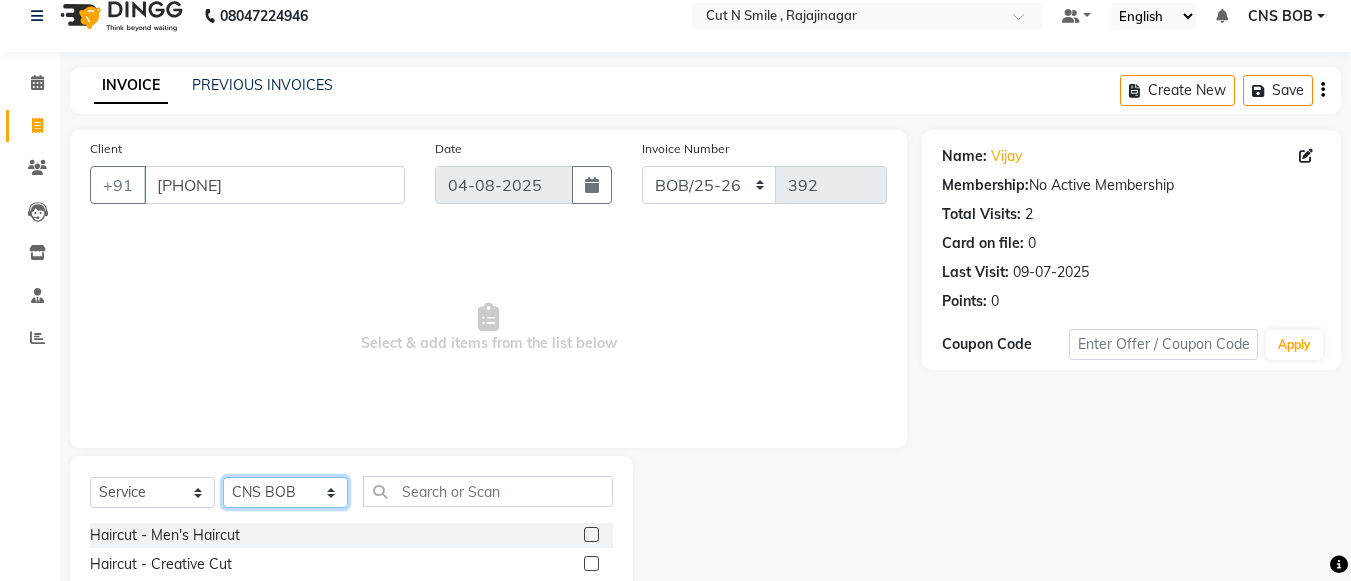 scroll, scrollTop: 220, scrollLeft: 0, axis: vertical 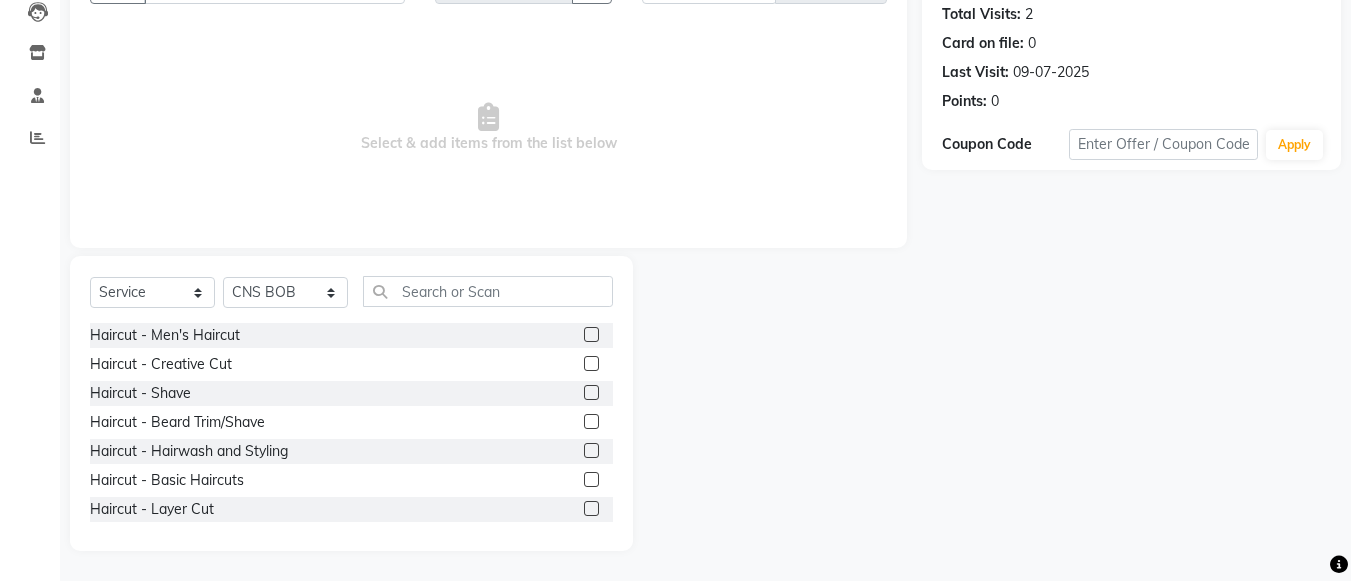 click 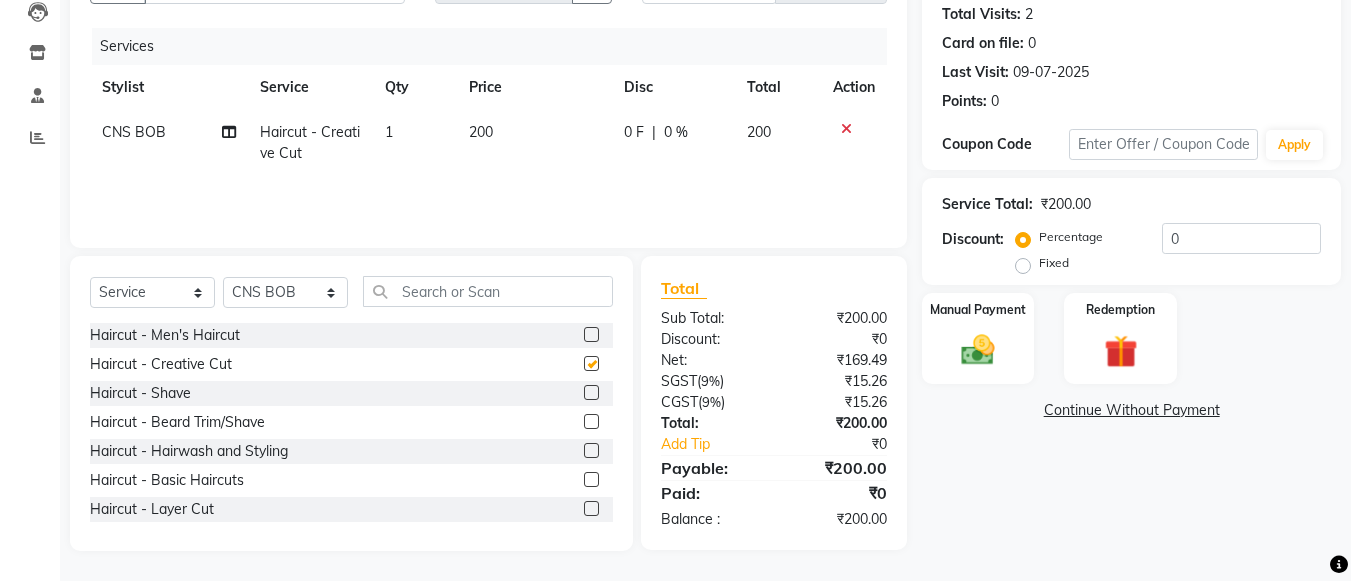 checkbox on "false" 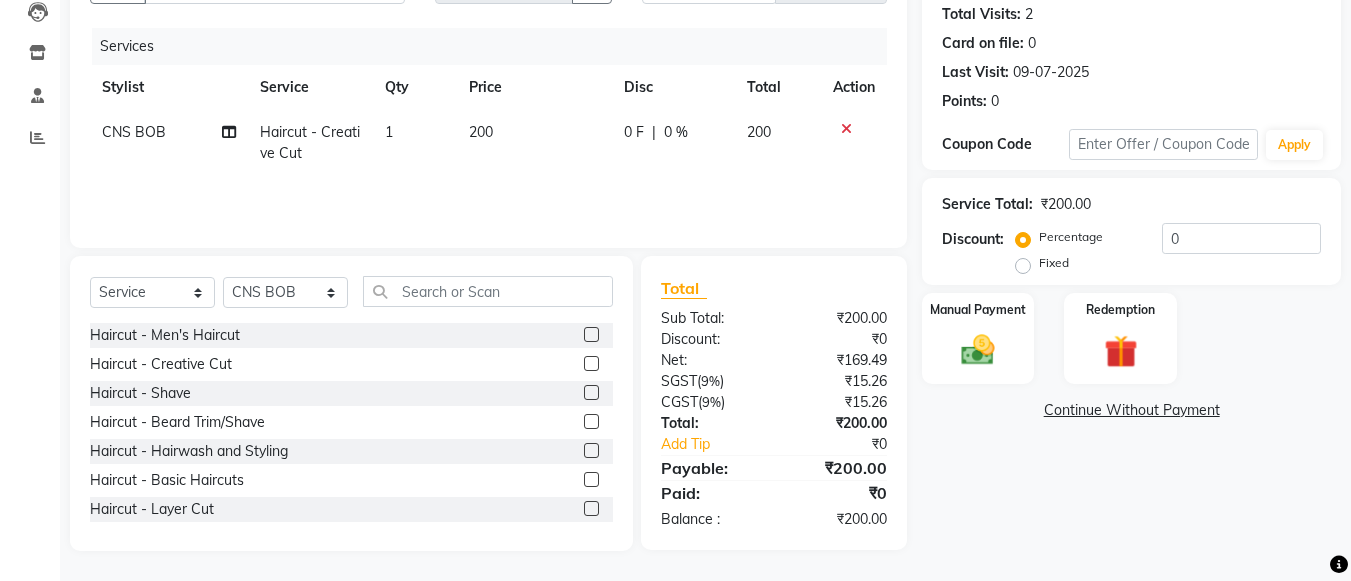 click 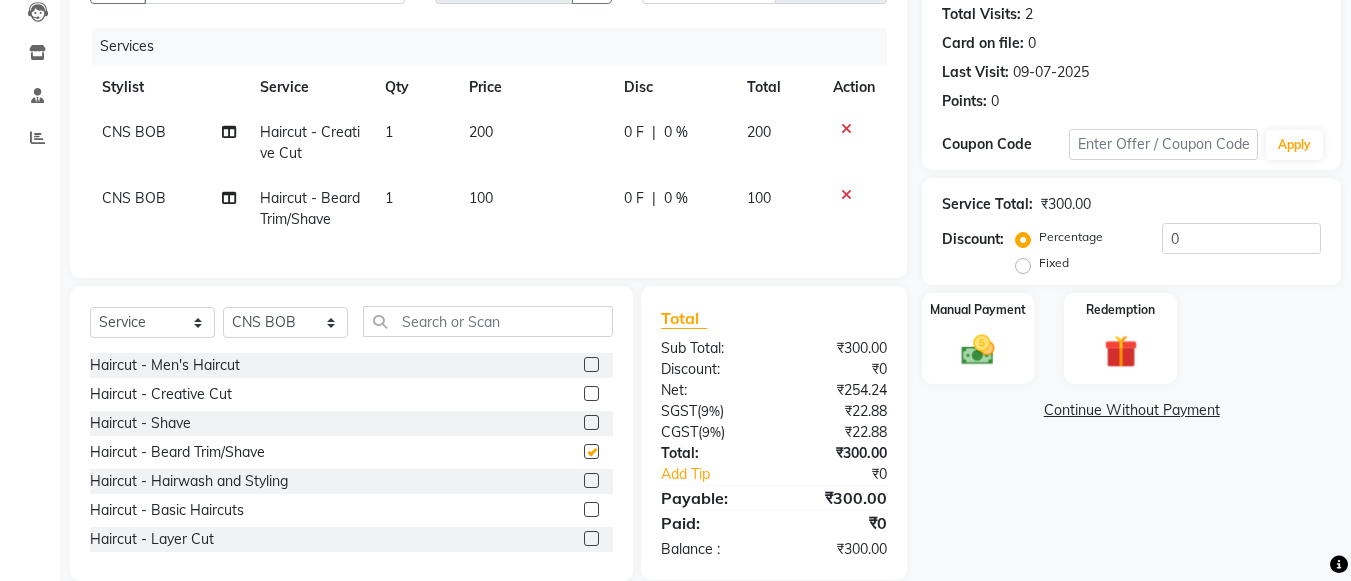 checkbox on "false" 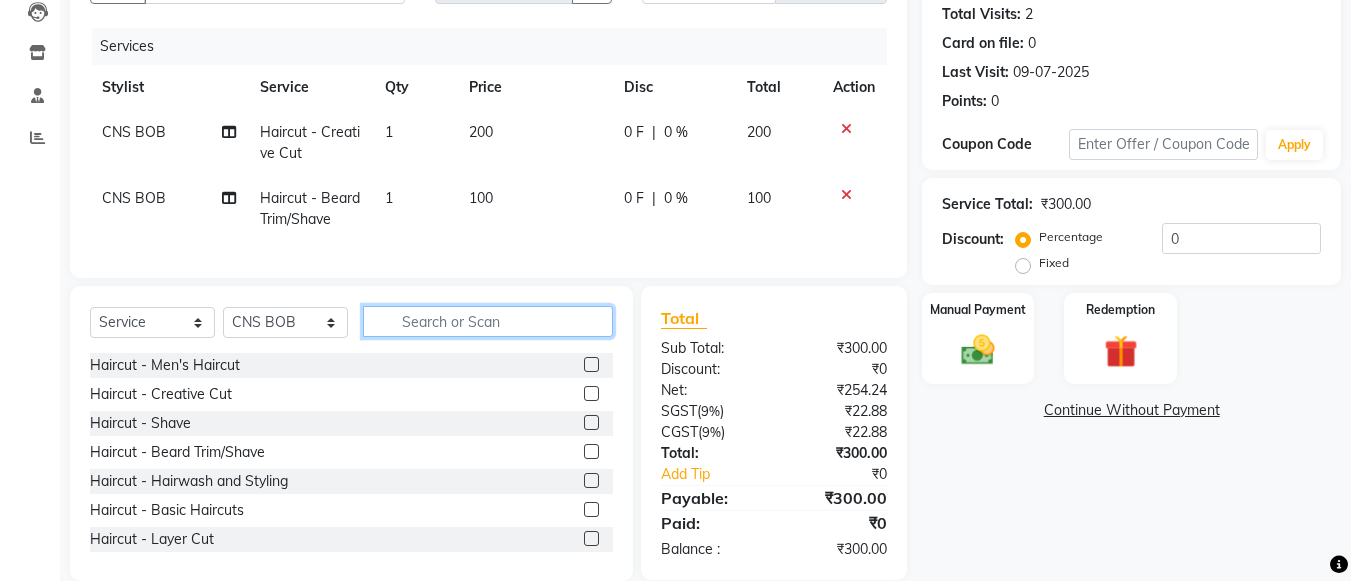 click 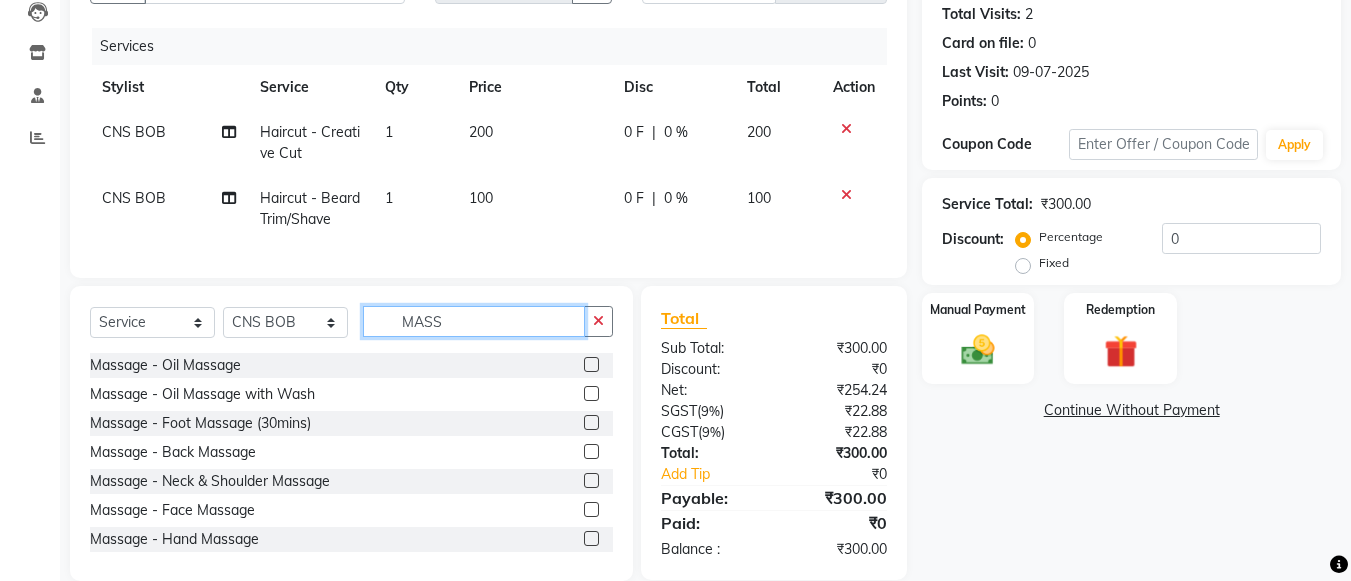 type on "MASS" 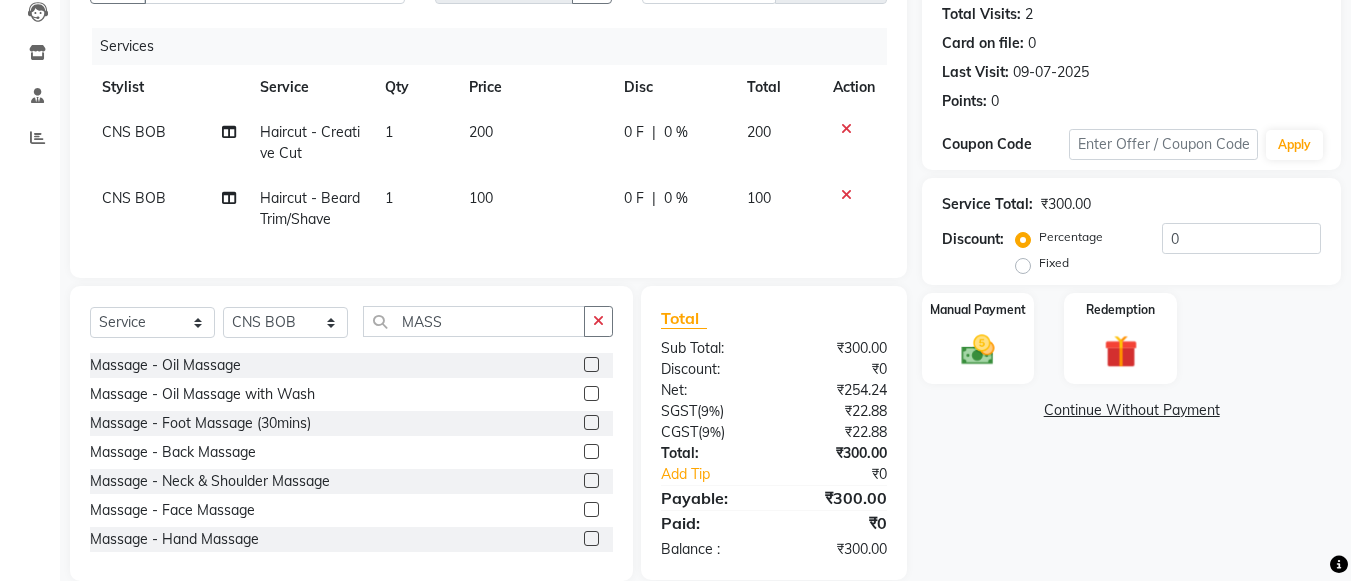 click 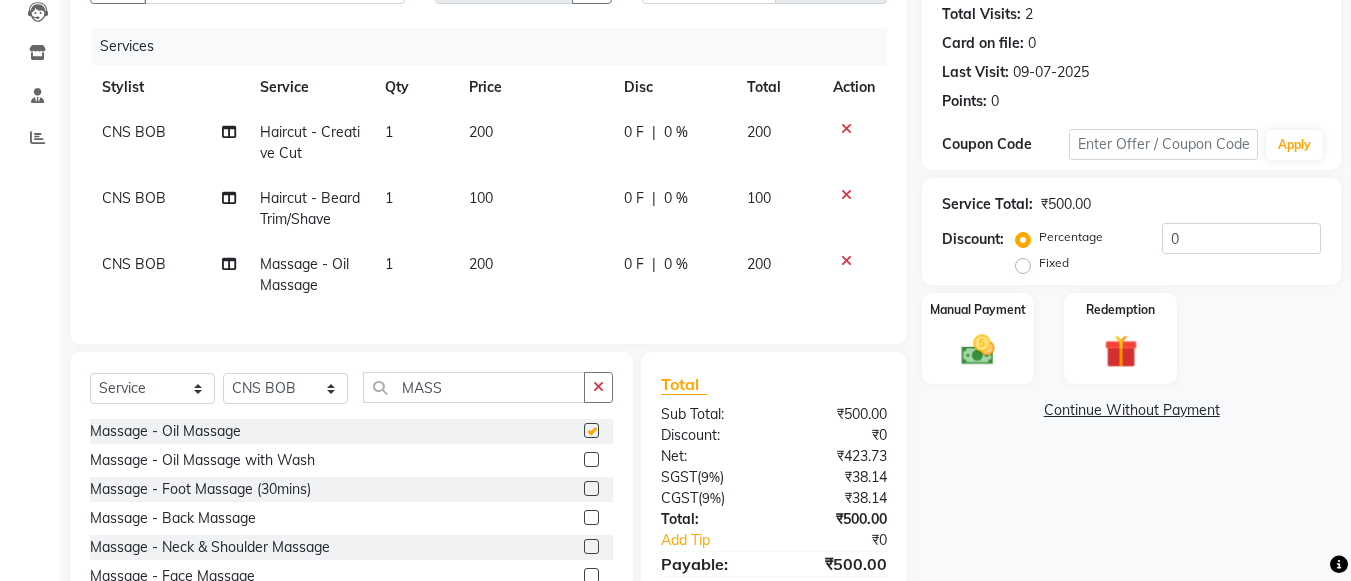 checkbox on "false" 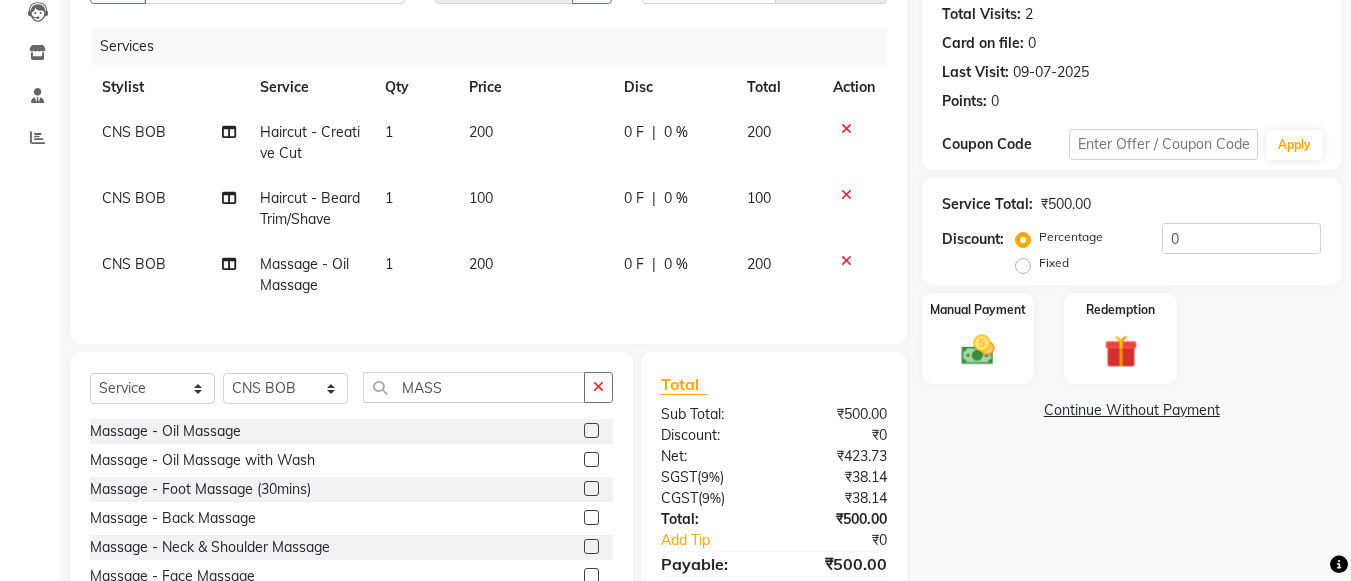 click on "200" 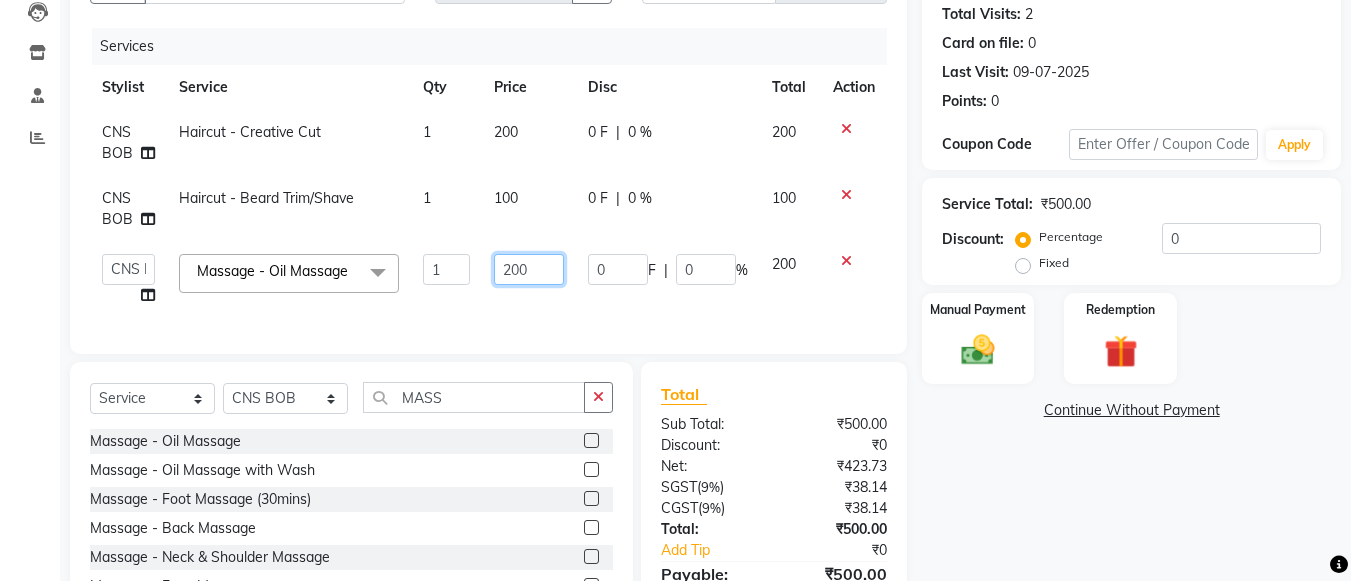 click on "200" 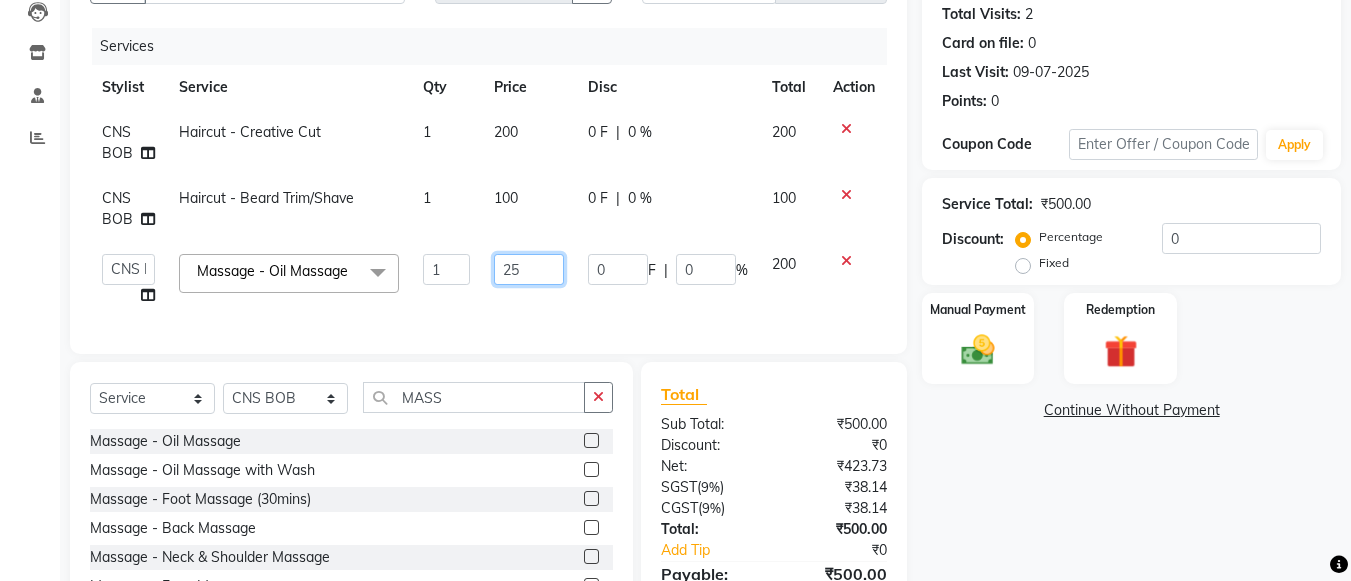 type on "250" 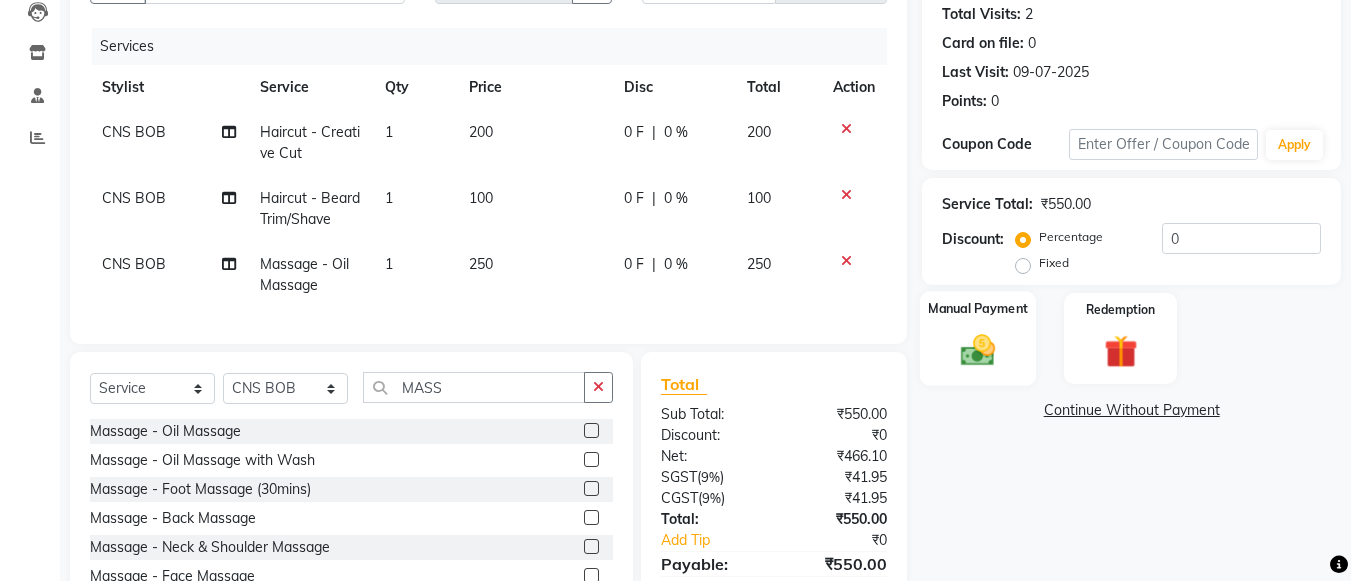 click on "Manual Payment" 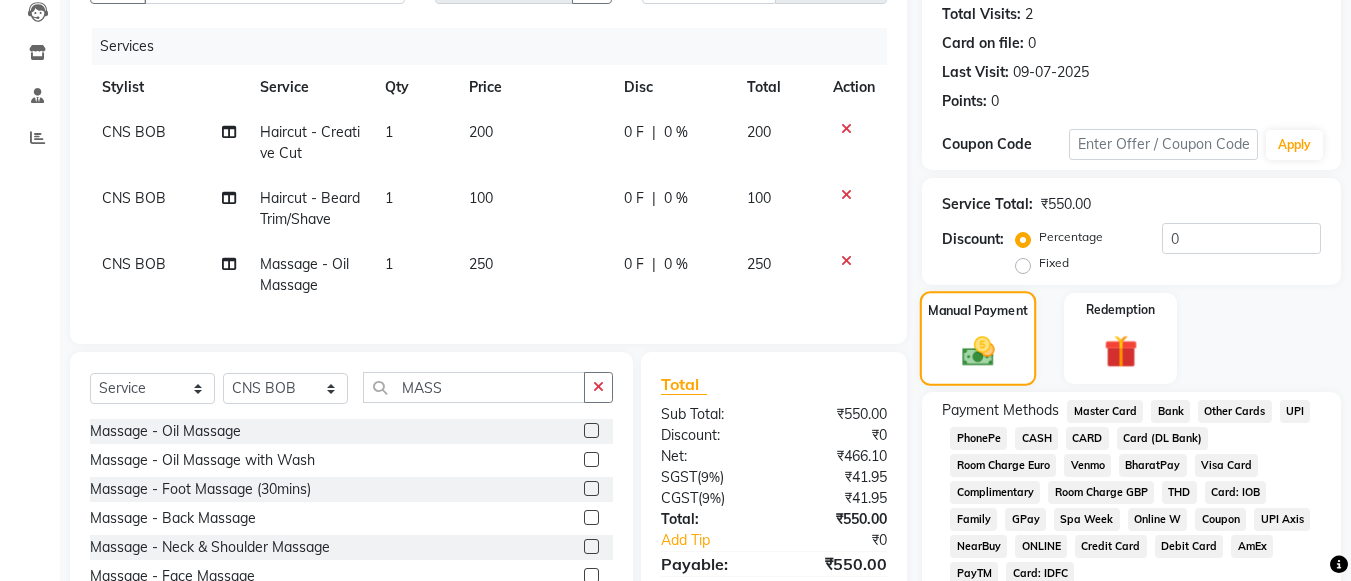scroll, scrollTop: 331, scrollLeft: 0, axis: vertical 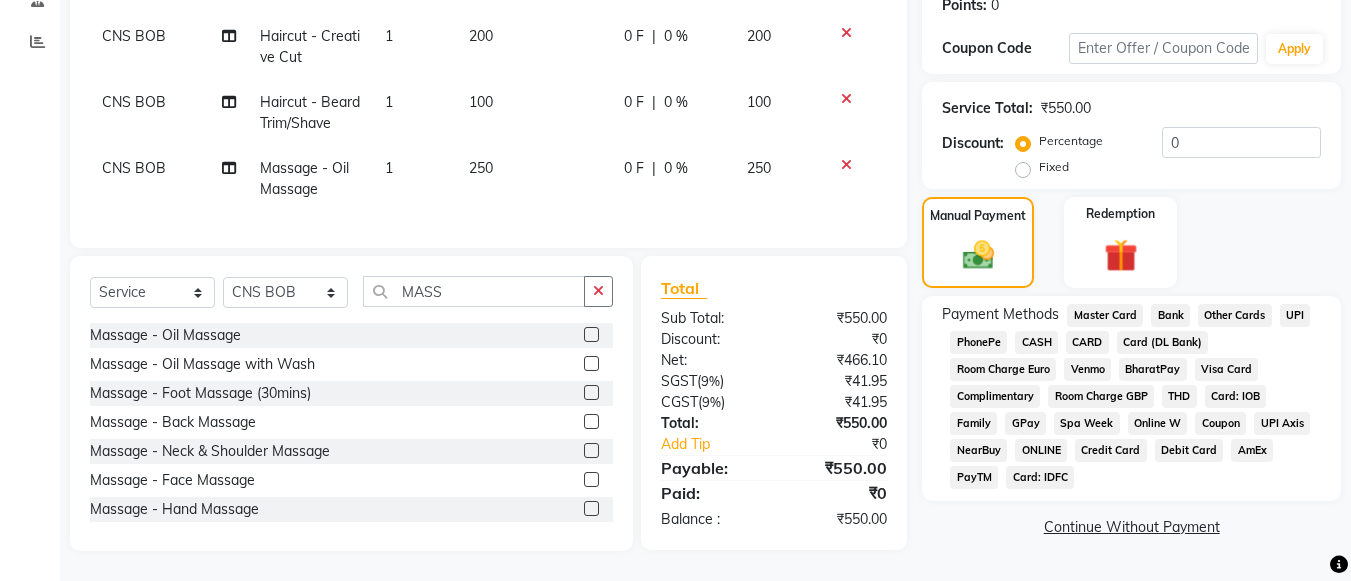 click on "UPI" 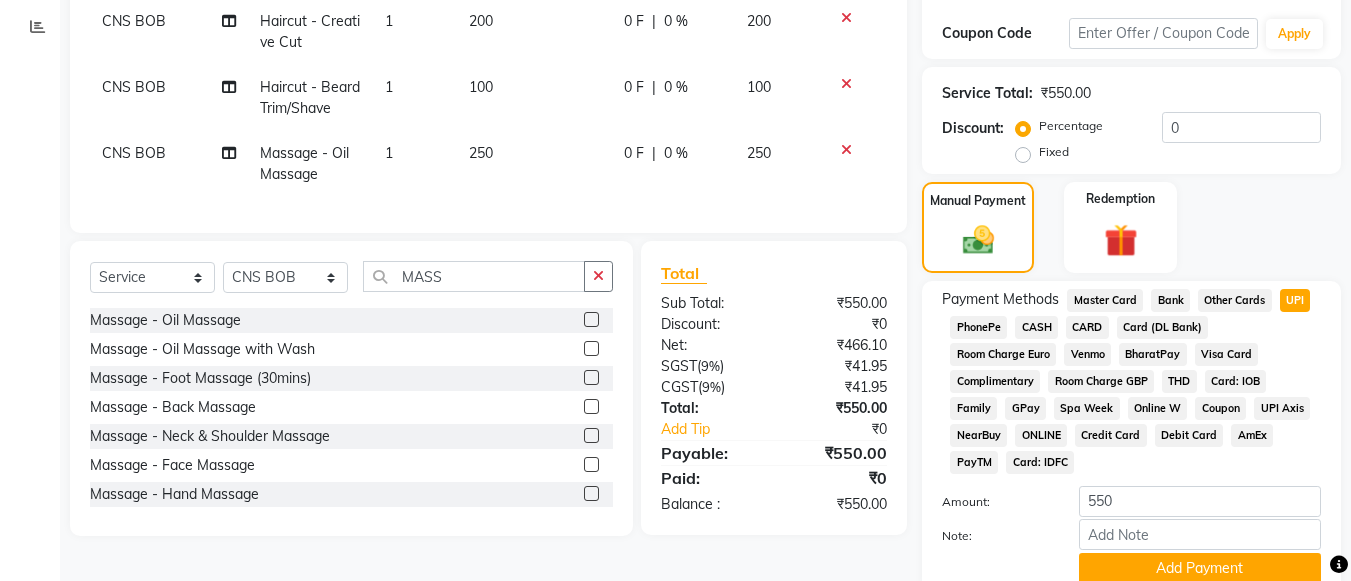 scroll, scrollTop: 413, scrollLeft: 0, axis: vertical 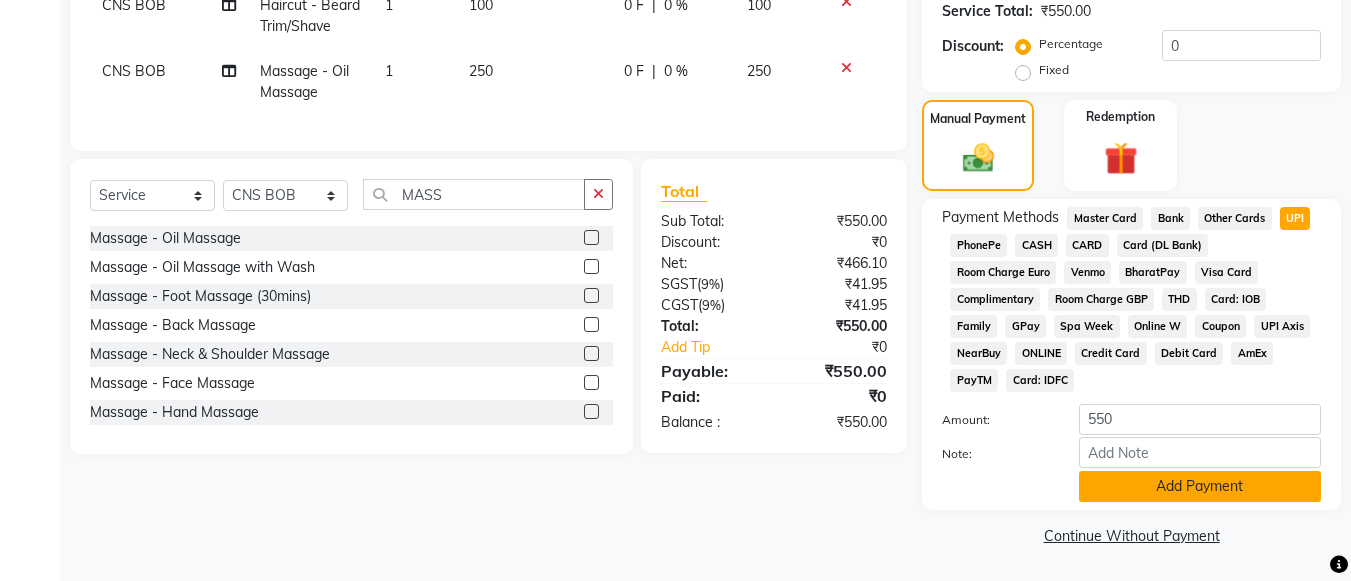 click on "Add Payment" 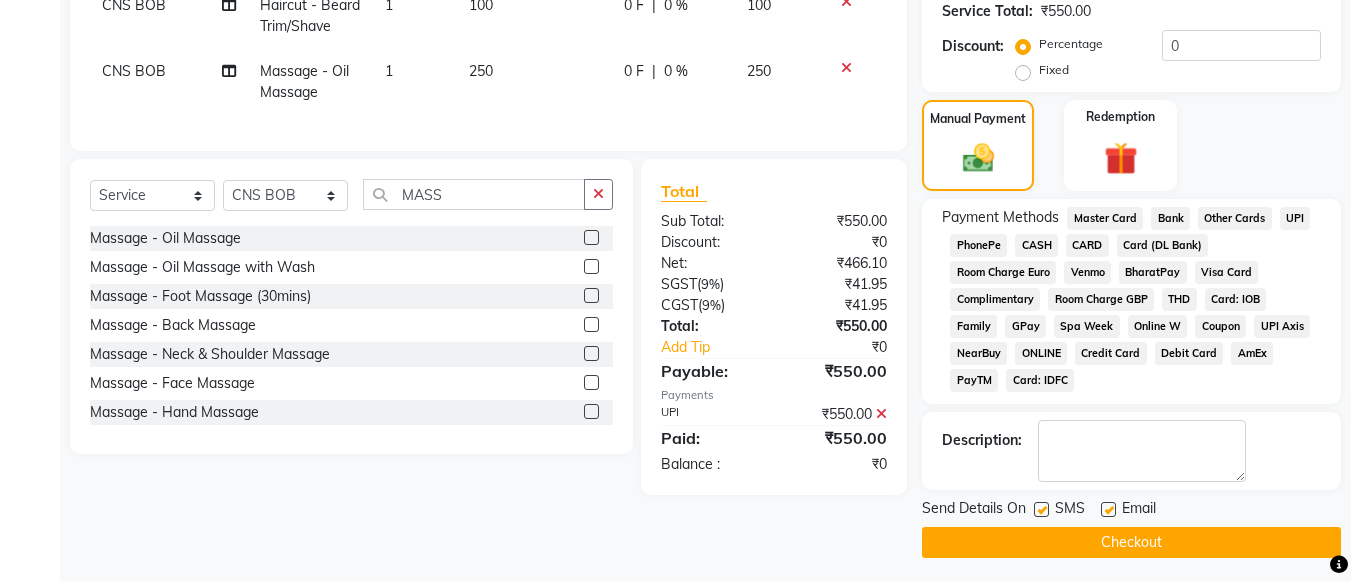 click on "Checkout" 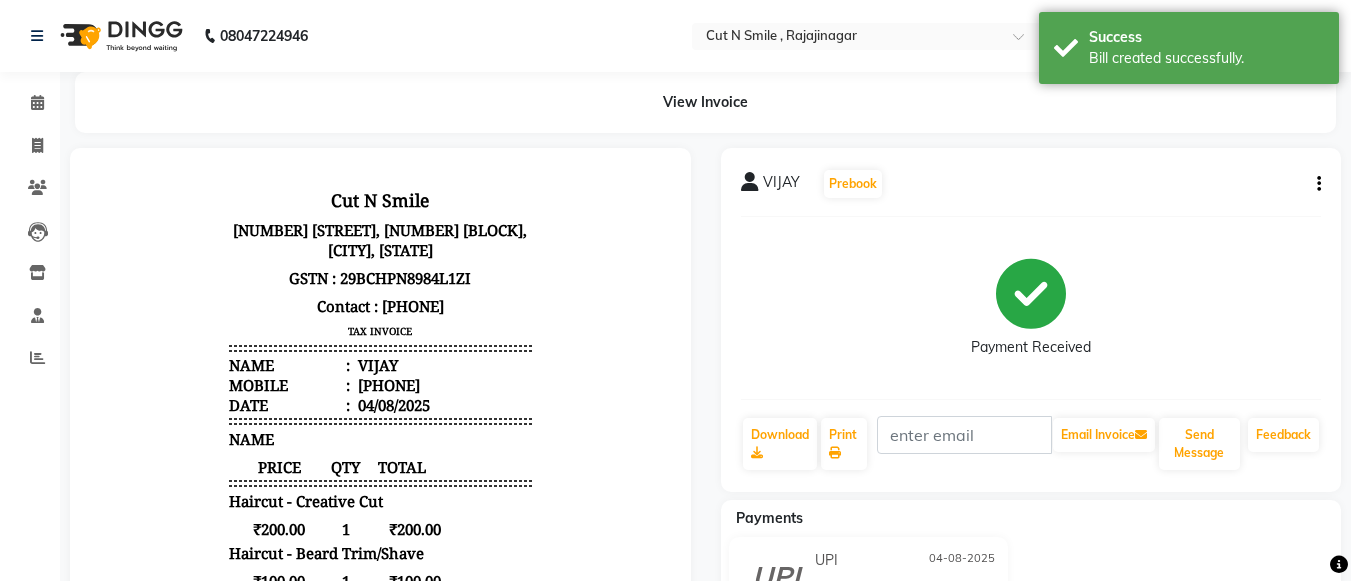scroll, scrollTop: 0, scrollLeft: 0, axis: both 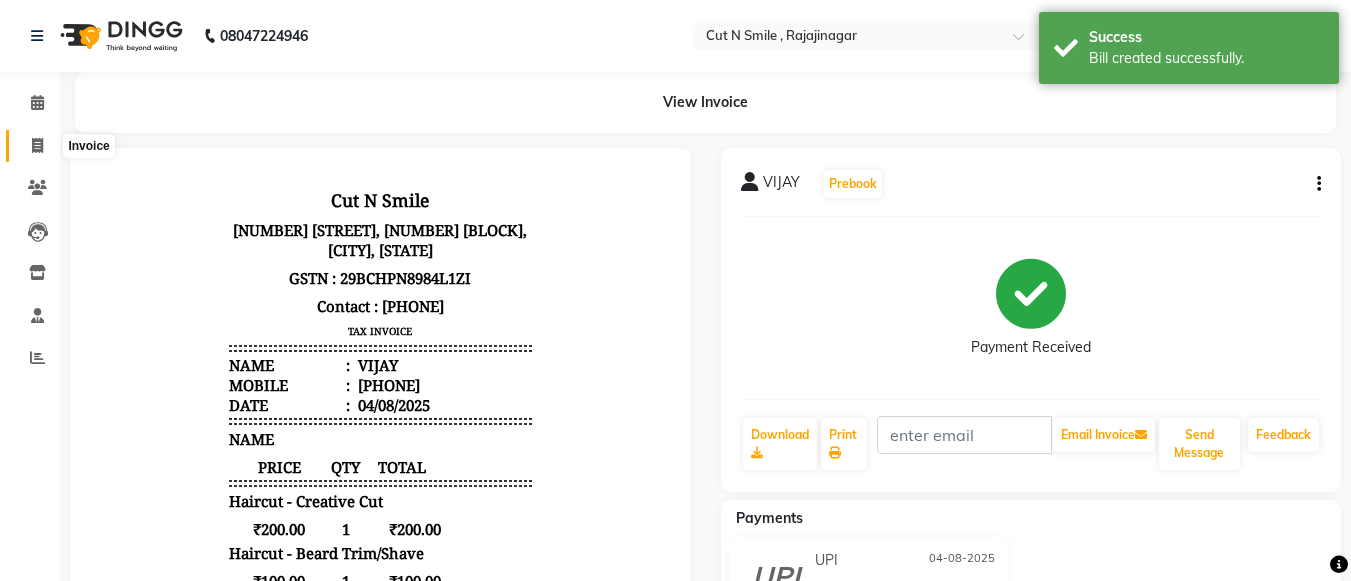 click 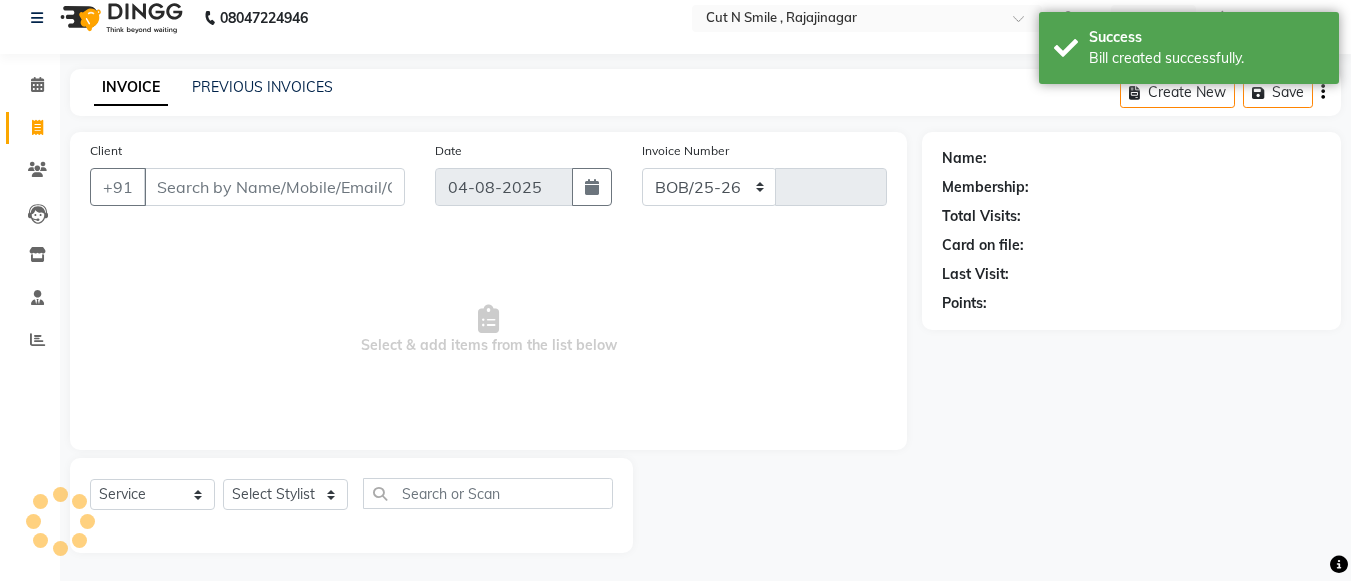 select on "7187" 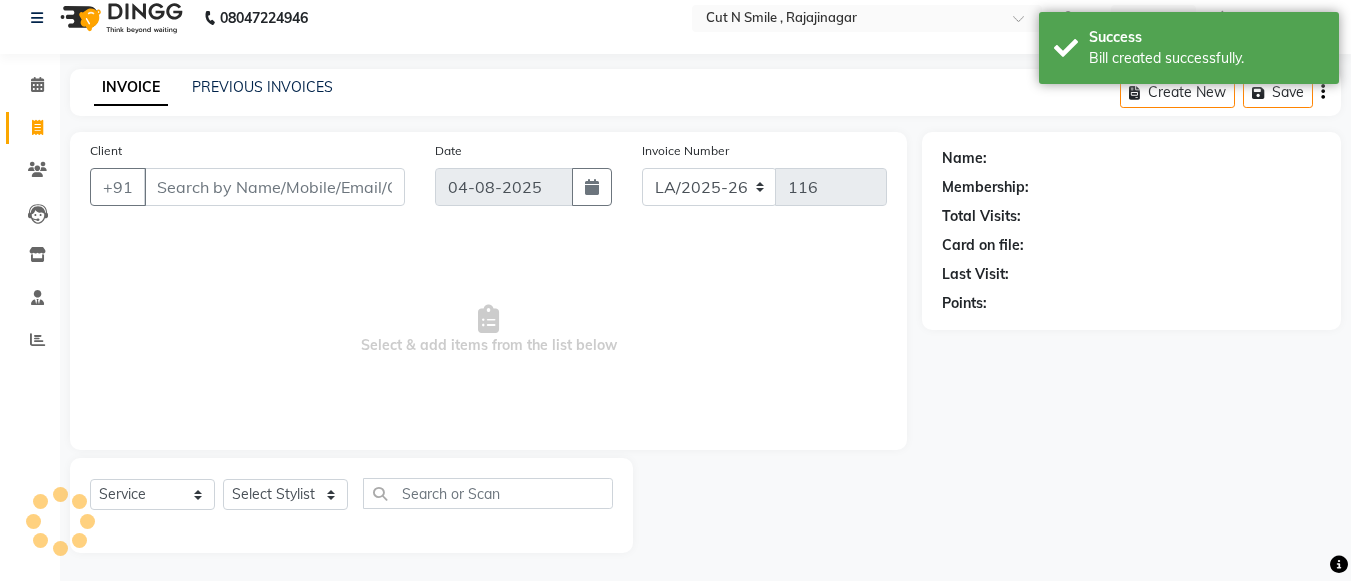 scroll, scrollTop: 20, scrollLeft: 0, axis: vertical 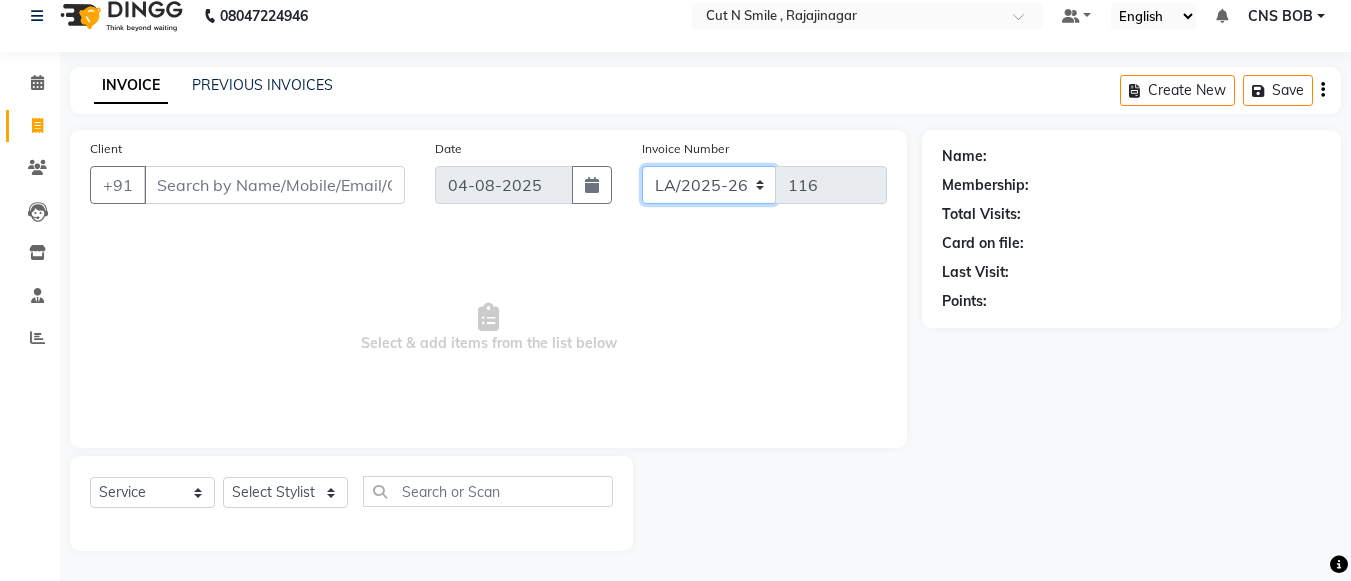 drag, startPoint x: 750, startPoint y: 174, endPoint x: 741, endPoint y: 208, distance: 35.17101 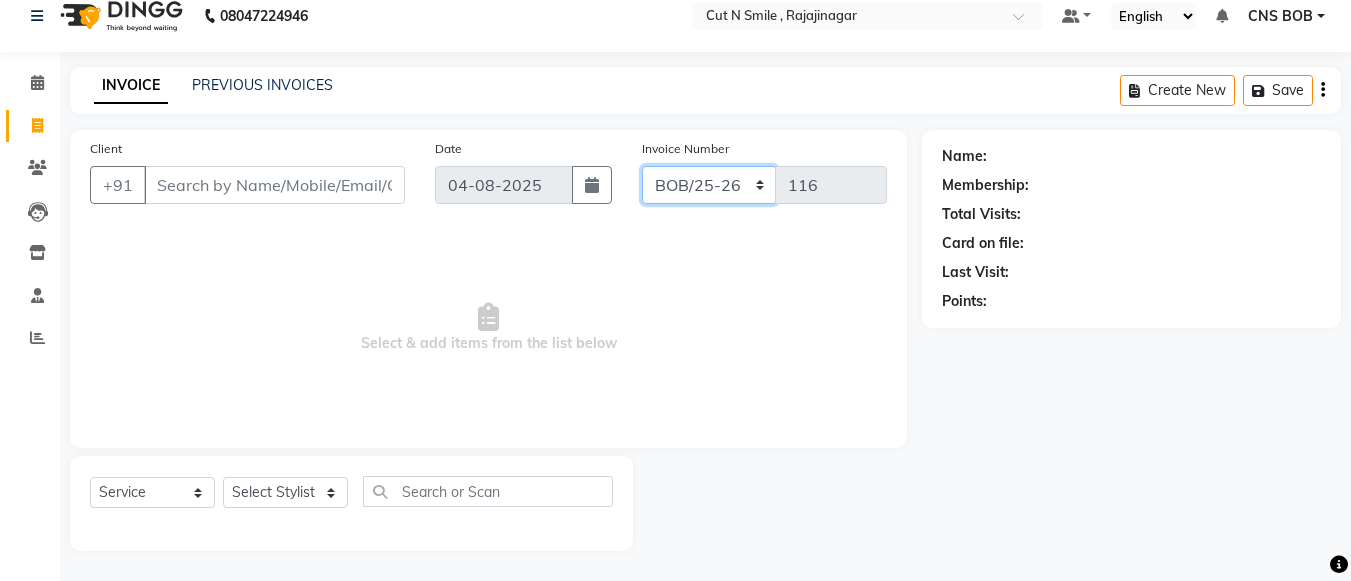 click on "BOB/25-26 LA/2025-26 SH/25 CH/25 SA/25" 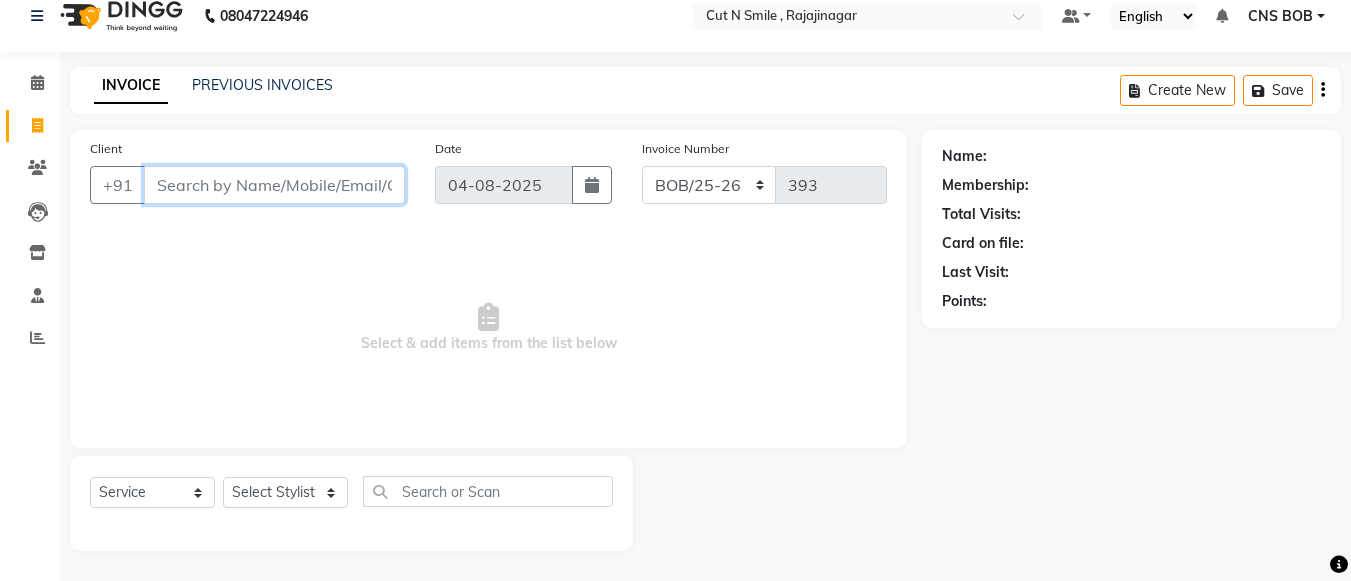 click on "Client" at bounding box center [274, 185] 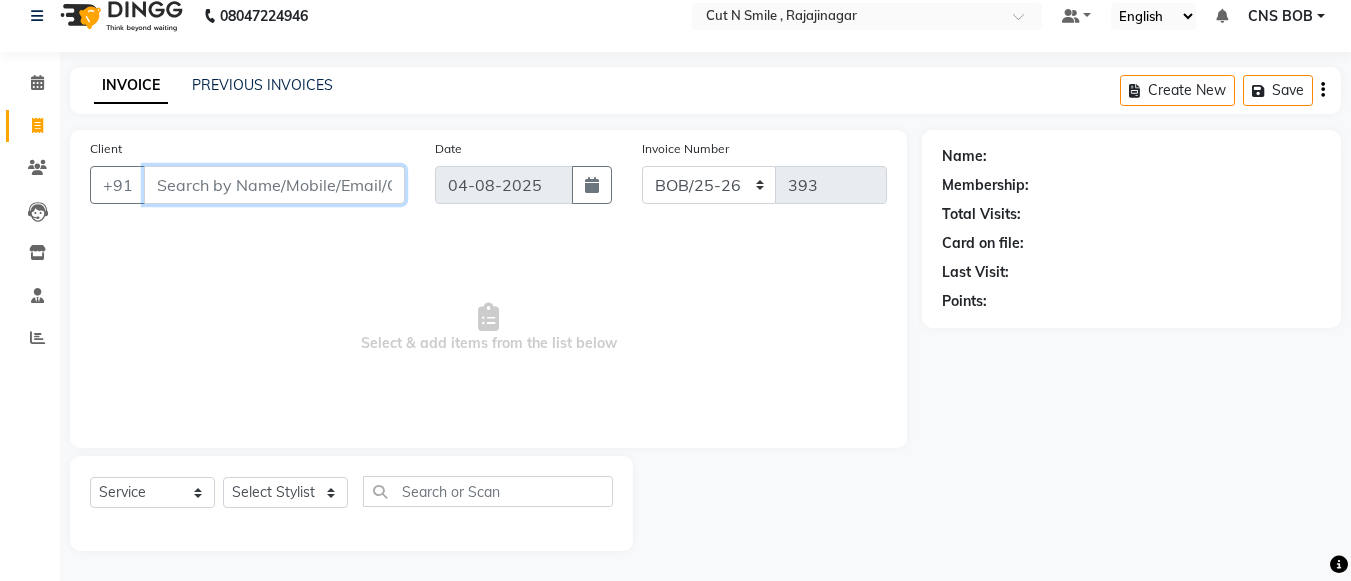 click on "Client" at bounding box center [274, 185] 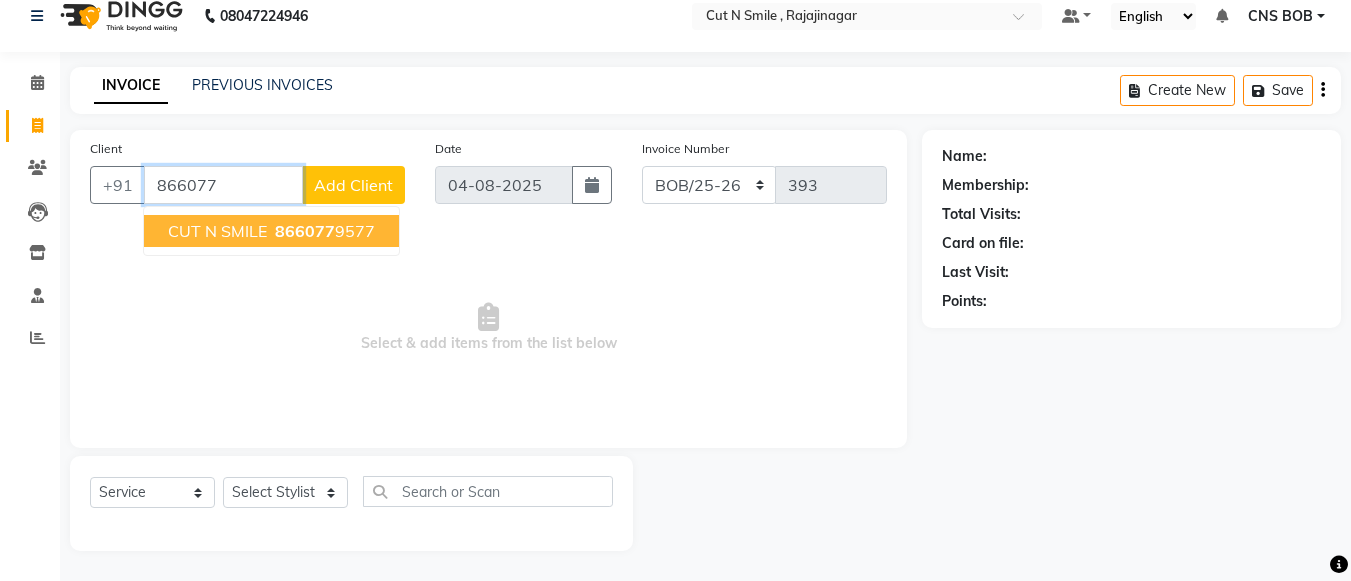 click on "CUT N SMILE" at bounding box center [217, 231] 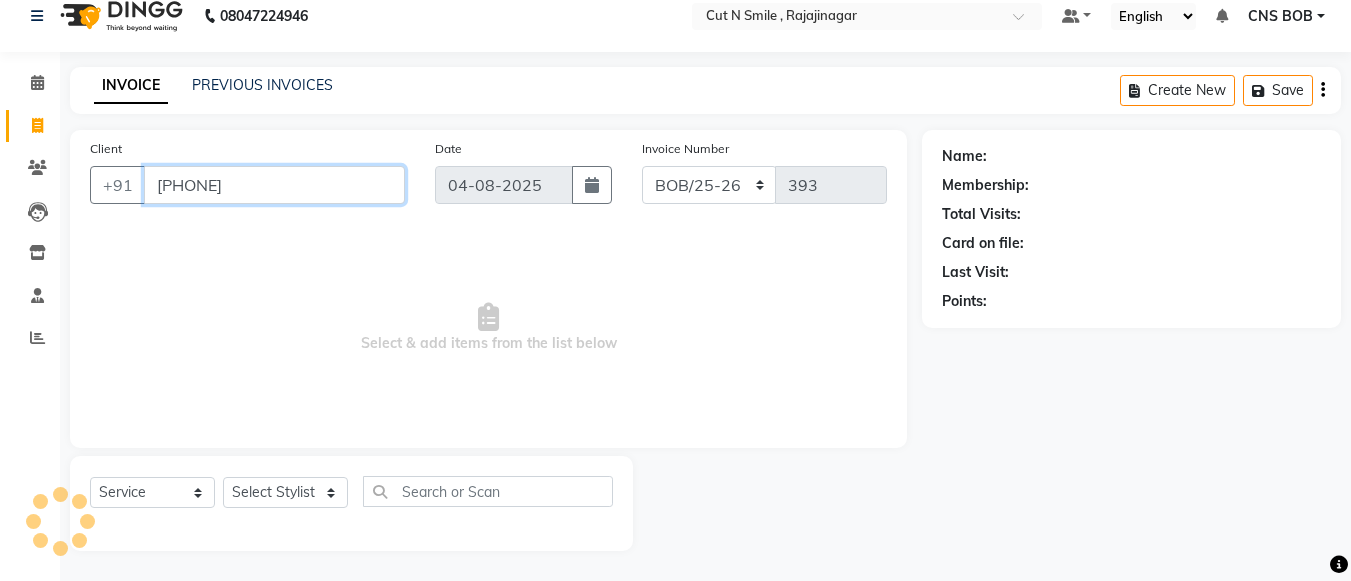 type on "[PHONE]" 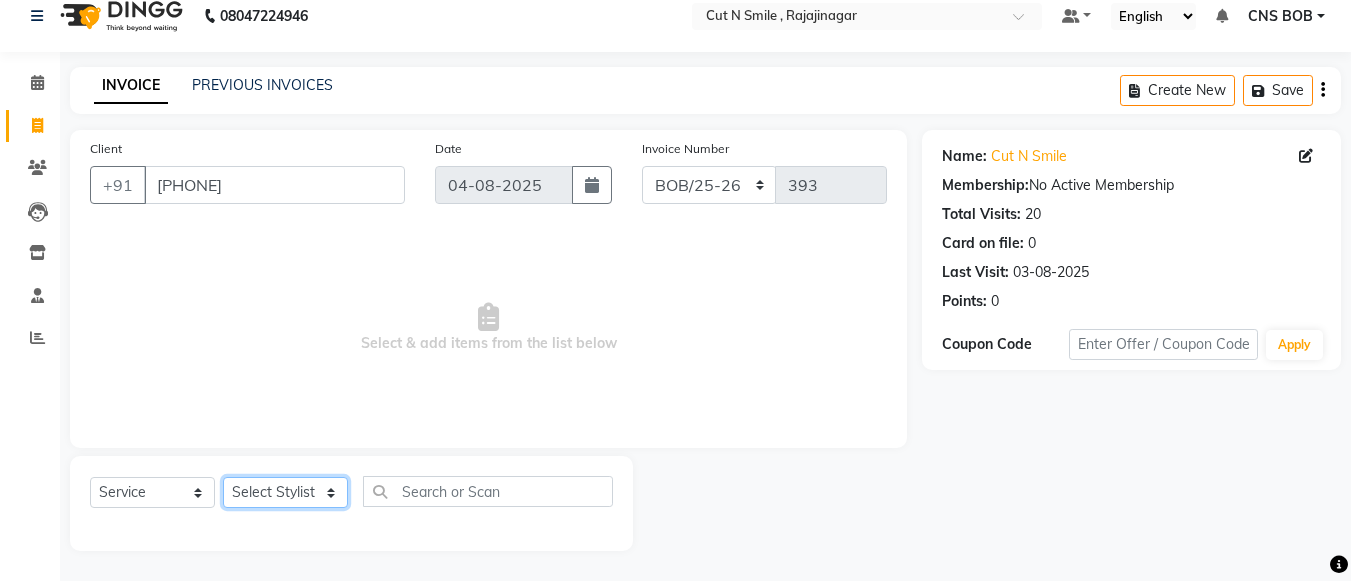 click on "Select Stylist Ali ML Ammu 3R Ankith VN Ash Mohammed 3R Atheek 3R Binitha 3R Bipana 4R CNS BOB  Cut N Smile 17M  Cut N Smile 3R Cut n Smile 4R Cut N Smile 9M Cut N Smile ML Cut N Smile V Fazil Ali 4R Govind VN Hema 4R Jayashree VN Karan VN Love 4R Mani Singh 3R Manu 4R  Muskaan VN Nadeem 4R N D M 4R NDM Alam 4R Noushad VN Pavan 4R Priya BOB Priyanka 3R Rahul 3R Ravi 3R Riya BOB Rohith 4R Roobina 3R Roopa 4R Rubina BOB Sahil Ahmed 3R Sahil Bhatti 4R Sameer 3R Sanajana BOB  Sanjana BOB Sarita VN Shaan 4R Shahid 4R Shakir VN Shanavaaz BOB Shiney 3R Shivu Raj 4R Srijana BOB Sunil Laddi 4R Sunny VN Supriya BOB Sushmitha 4R Vakeel 3R Varas 4R Varas BOB Vishwa VN" 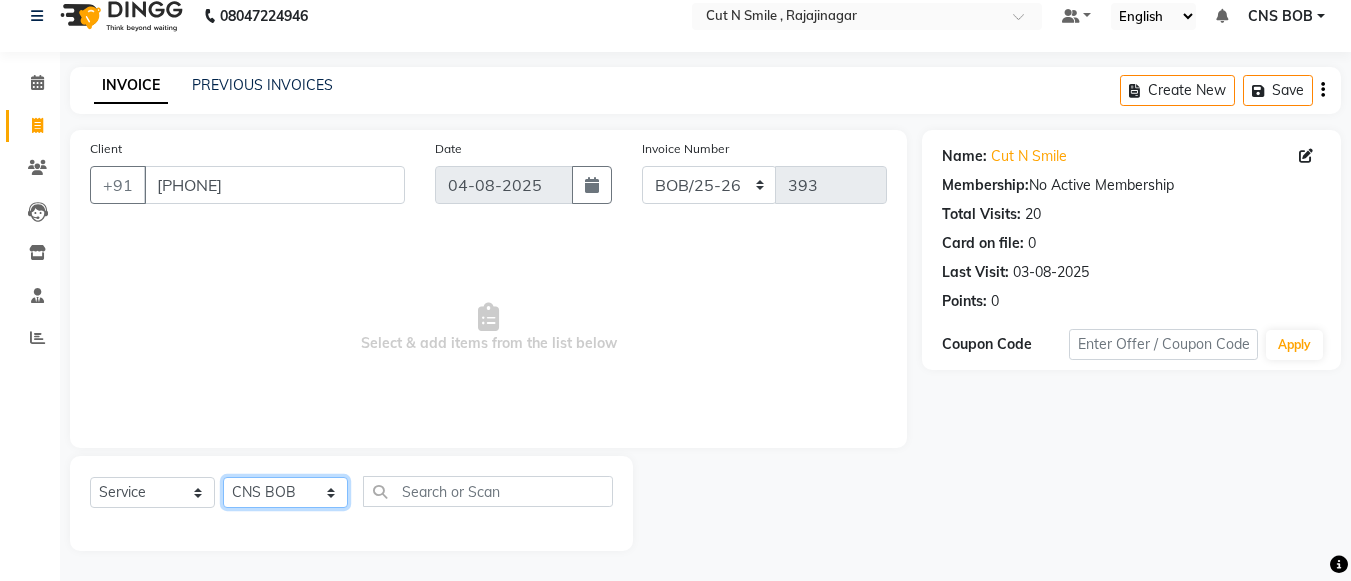 click on "Select Stylist Ali ML Ammu 3R Ankith VN Ash Mohammed 3R Atheek 3R Binitha 3R Bipana 4R CNS BOB  Cut N Smile 17M  Cut N Smile 3R Cut n Smile 4R Cut N Smile 9M Cut N Smile ML Cut N Smile V Fazil Ali 4R Govind VN Hema 4R Jayashree VN Karan VN Love 4R Mani Singh 3R Manu 4R  Muskaan VN Nadeem 4R N D M 4R NDM Alam 4R Noushad VN Pavan 4R Priya BOB Priyanka 3R Rahul 3R Ravi 3R Riya BOB Rohith 4R Roobina 3R Roopa 4R Rubina BOB Sahil Ahmed 3R Sahil Bhatti 4R Sameer 3R Sanajana BOB  Sanjana BOB Sarita VN Shaan 4R Shahid 4R Shakir VN Shanavaaz BOB Shiney 3R Shivu Raj 4R Srijana BOB Sunil Laddi 4R Sunny VN Supriya BOB Sushmitha 4R Vakeel 3R Varas 4R Varas BOB Vishwa VN" 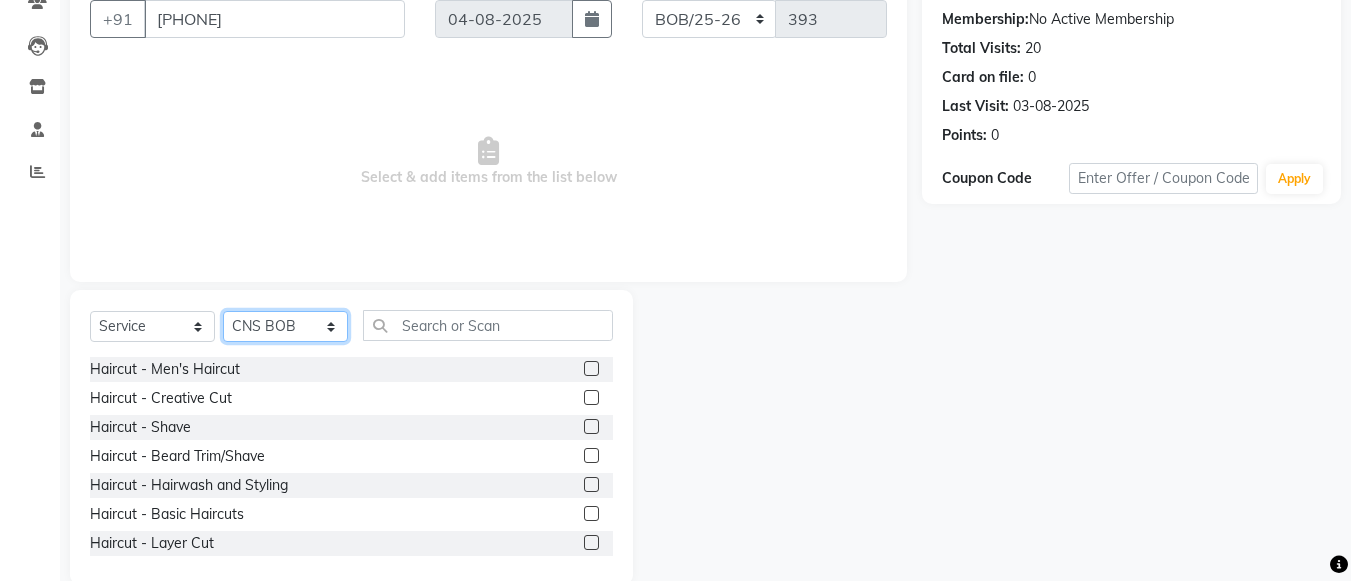 scroll, scrollTop: 220, scrollLeft: 0, axis: vertical 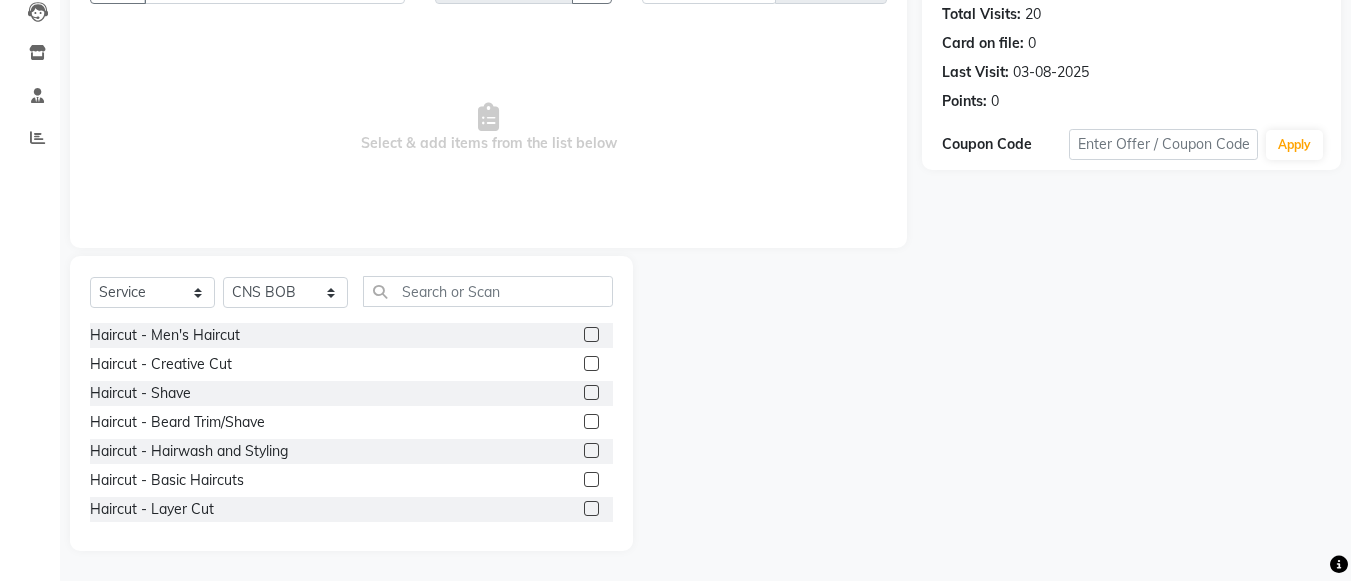 click 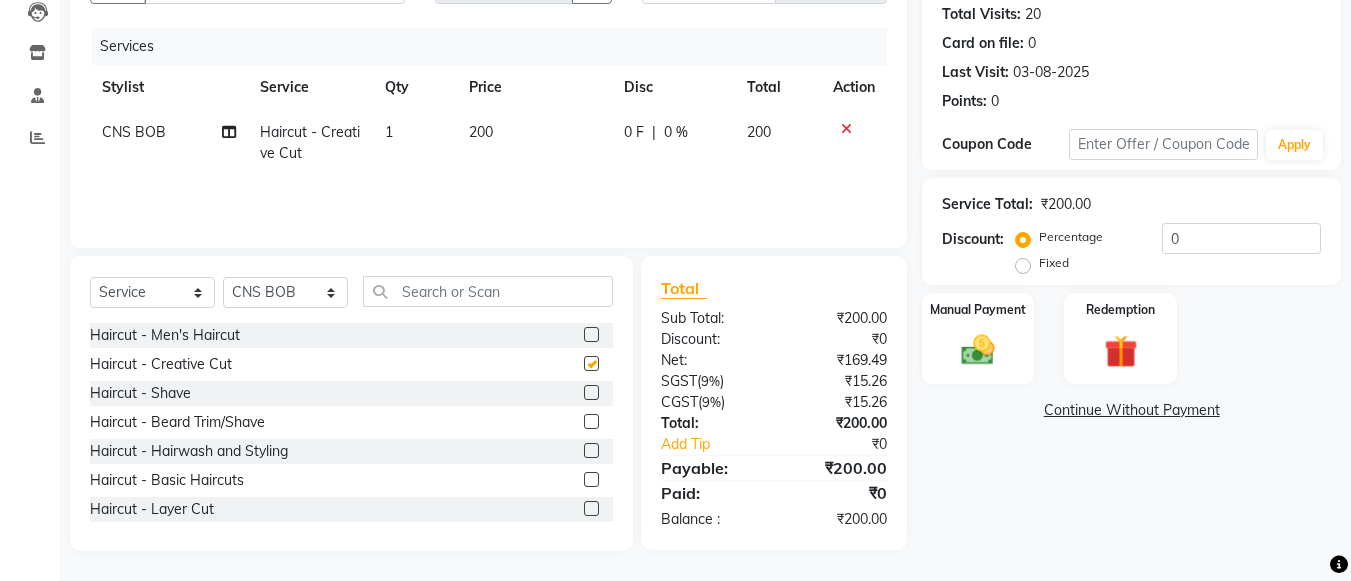 checkbox on "false" 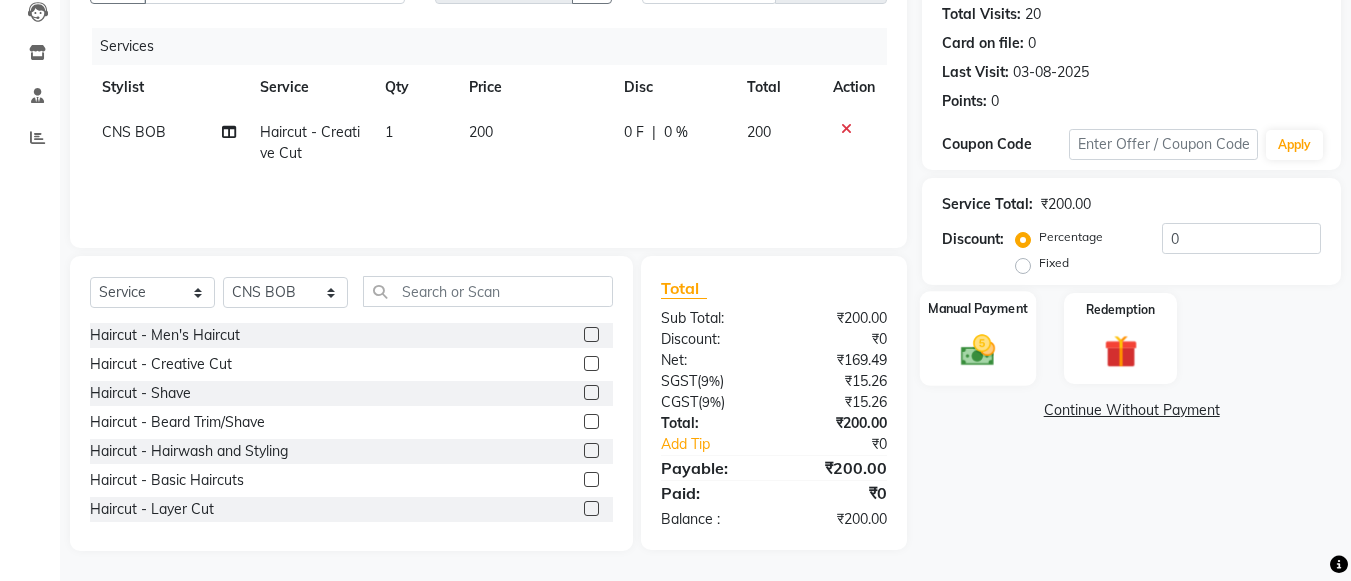 click 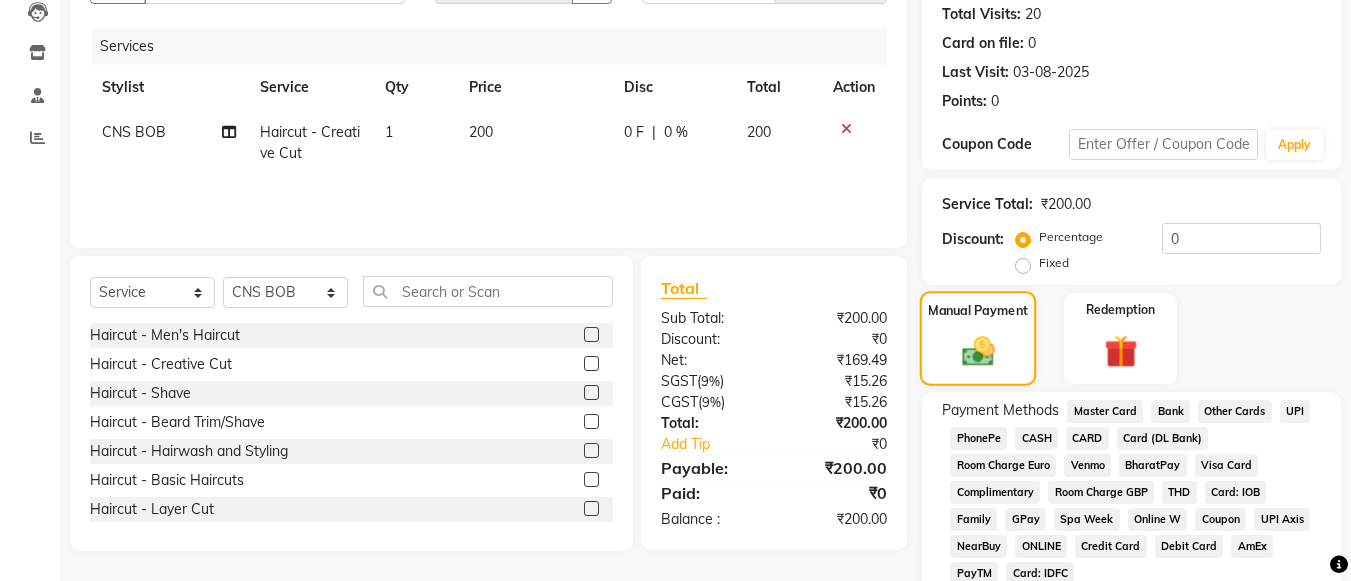 scroll, scrollTop: 307, scrollLeft: 0, axis: vertical 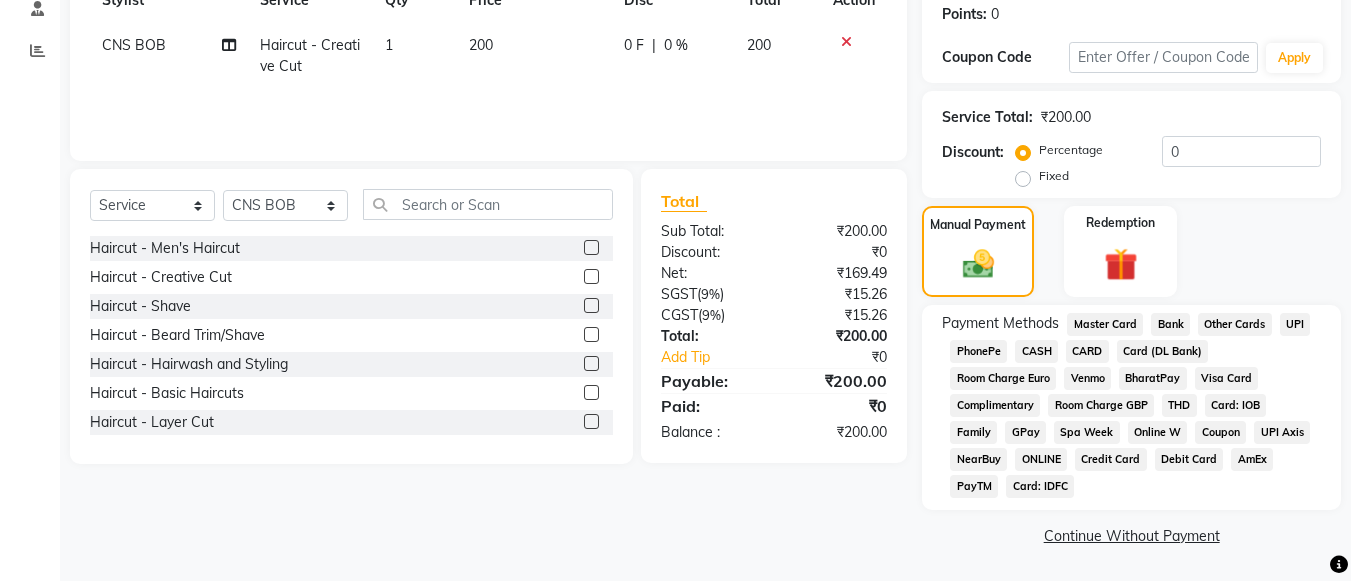 click on "UPI" 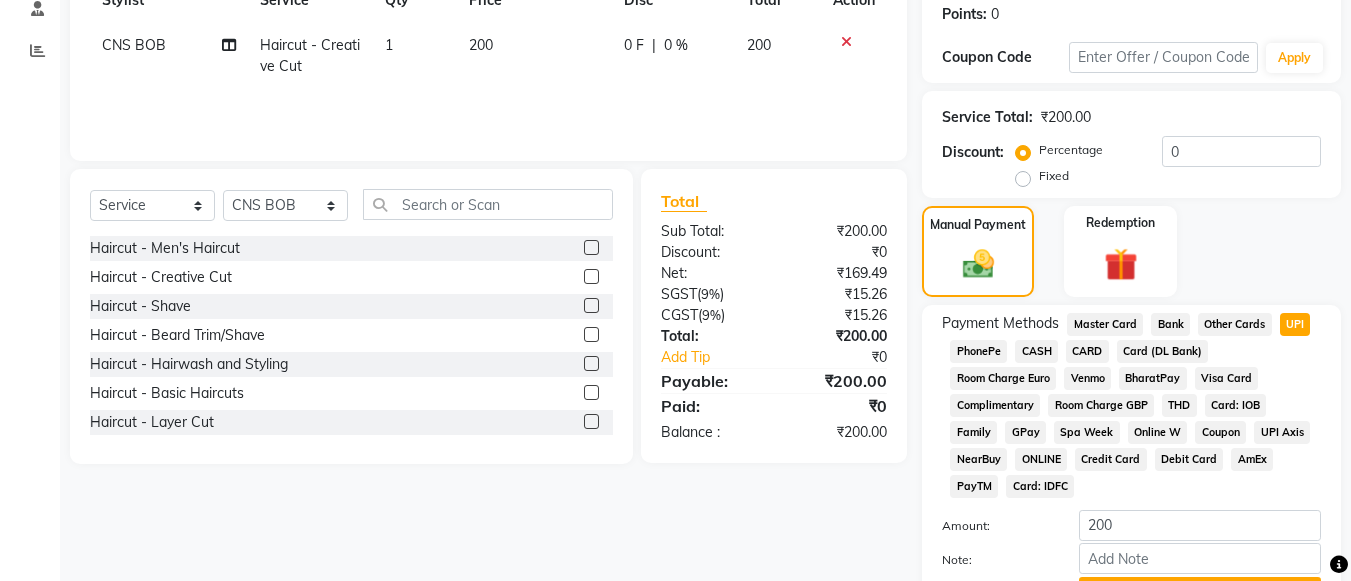 scroll, scrollTop: 413, scrollLeft: 0, axis: vertical 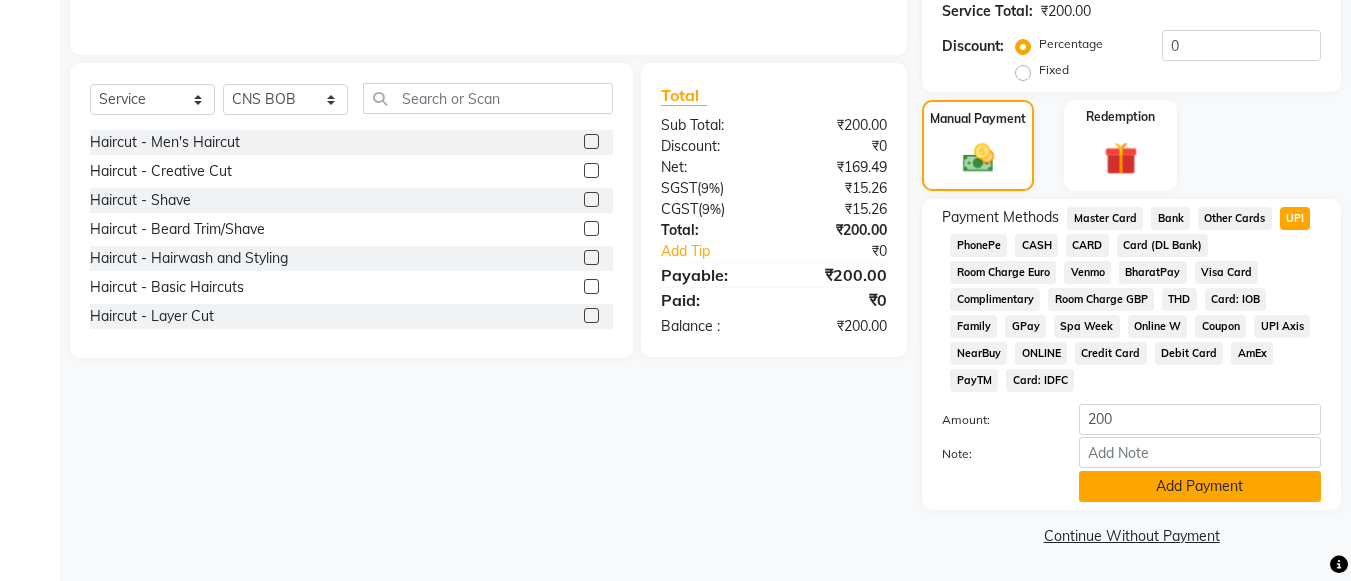 click on "Add Payment" 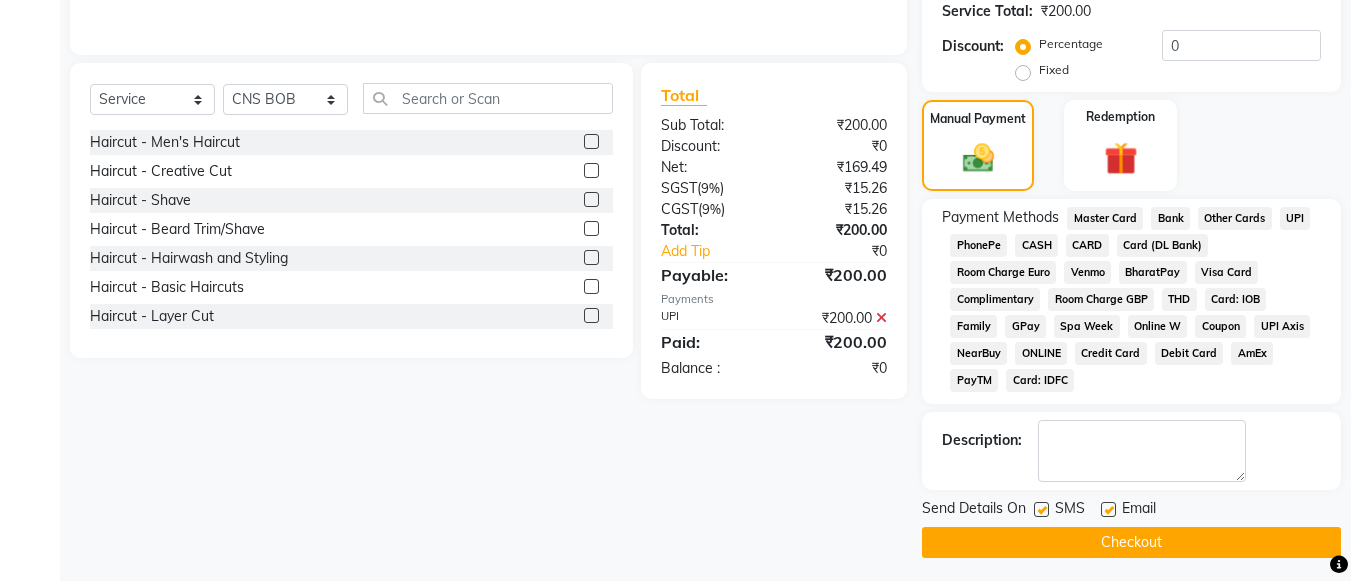 click on "Checkout" 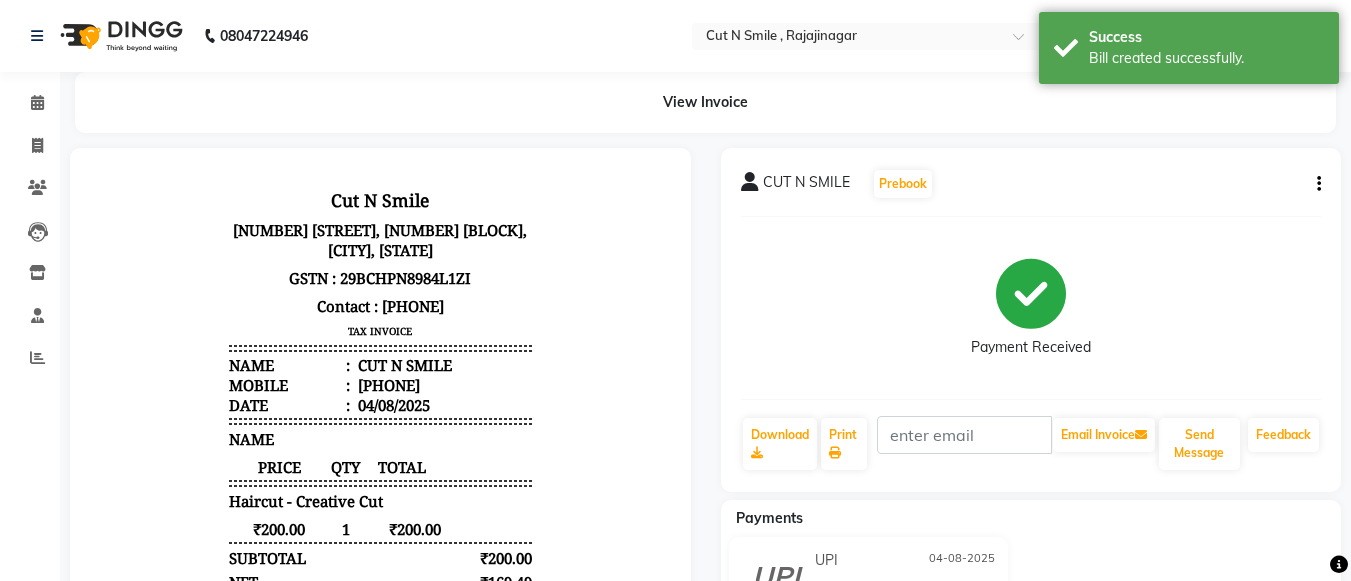 scroll, scrollTop: 0, scrollLeft: 0, axis: both 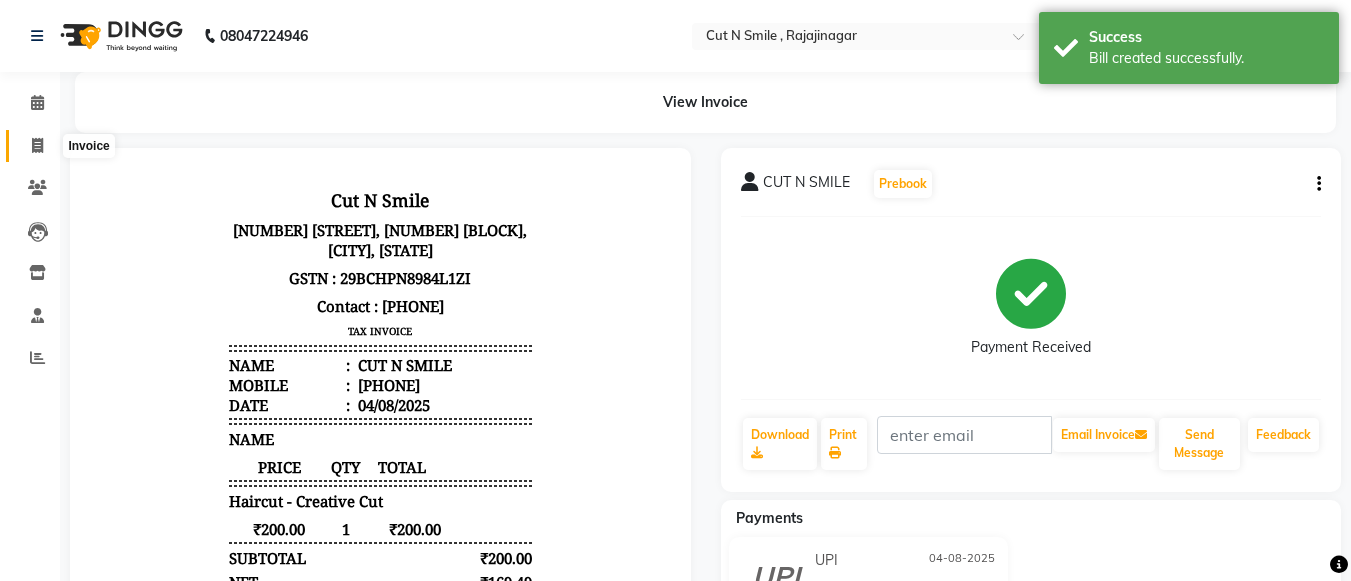click 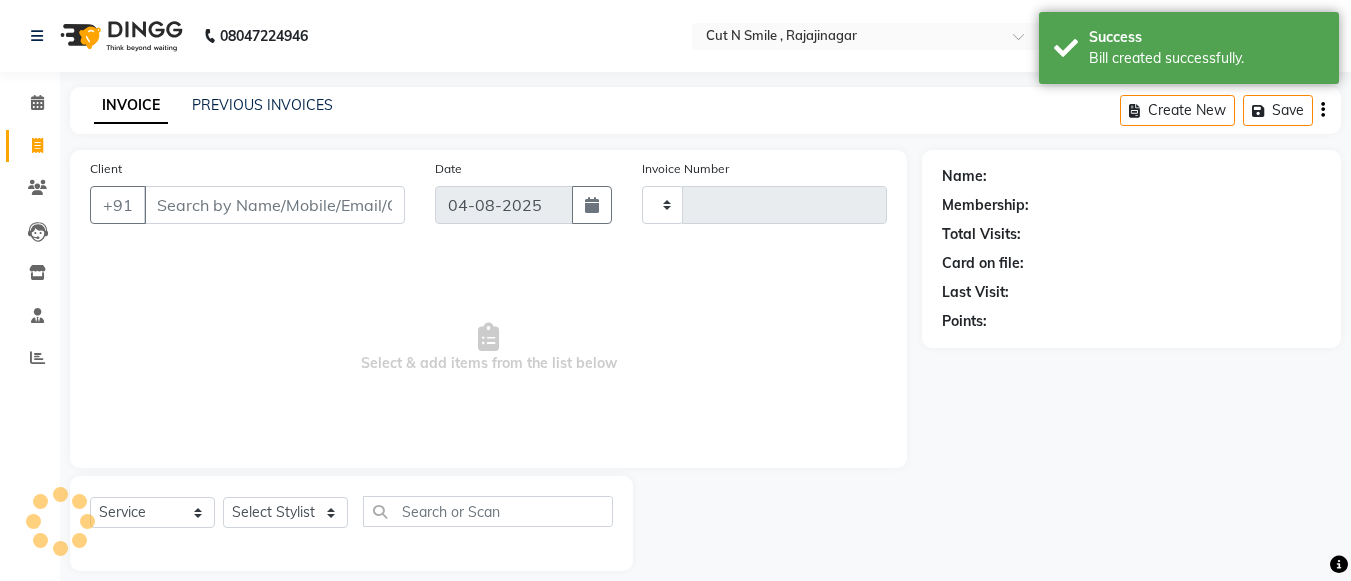 scroll, scrollTop: 20, scrollLeft: 0, axis: vertical 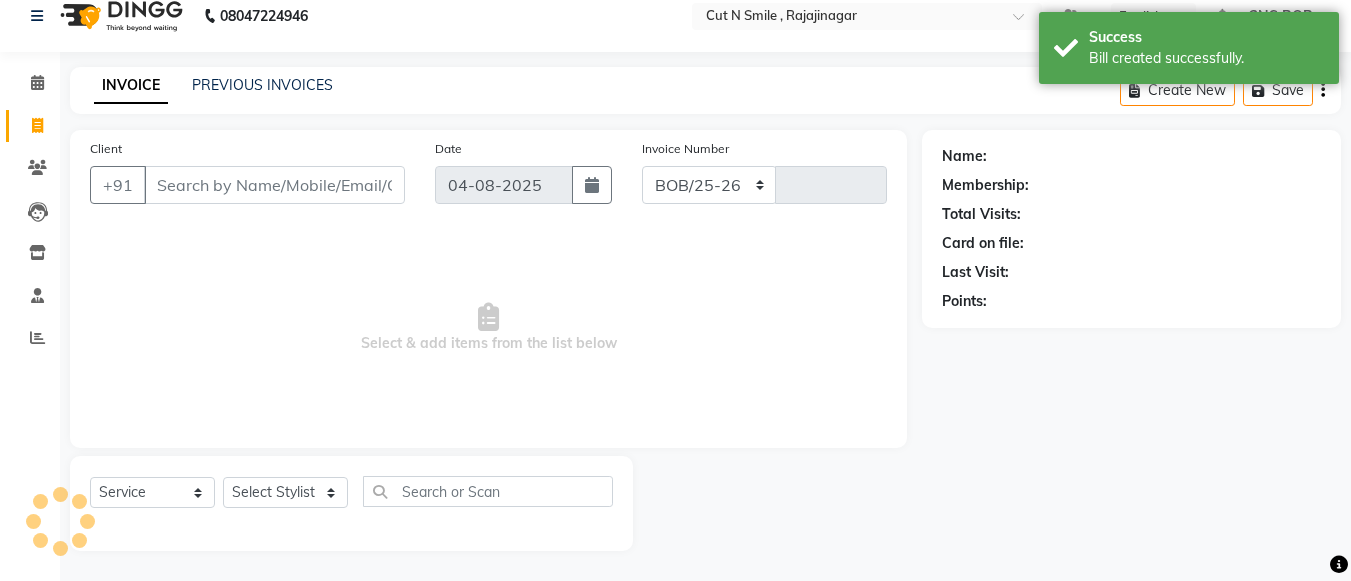 select on "7187" 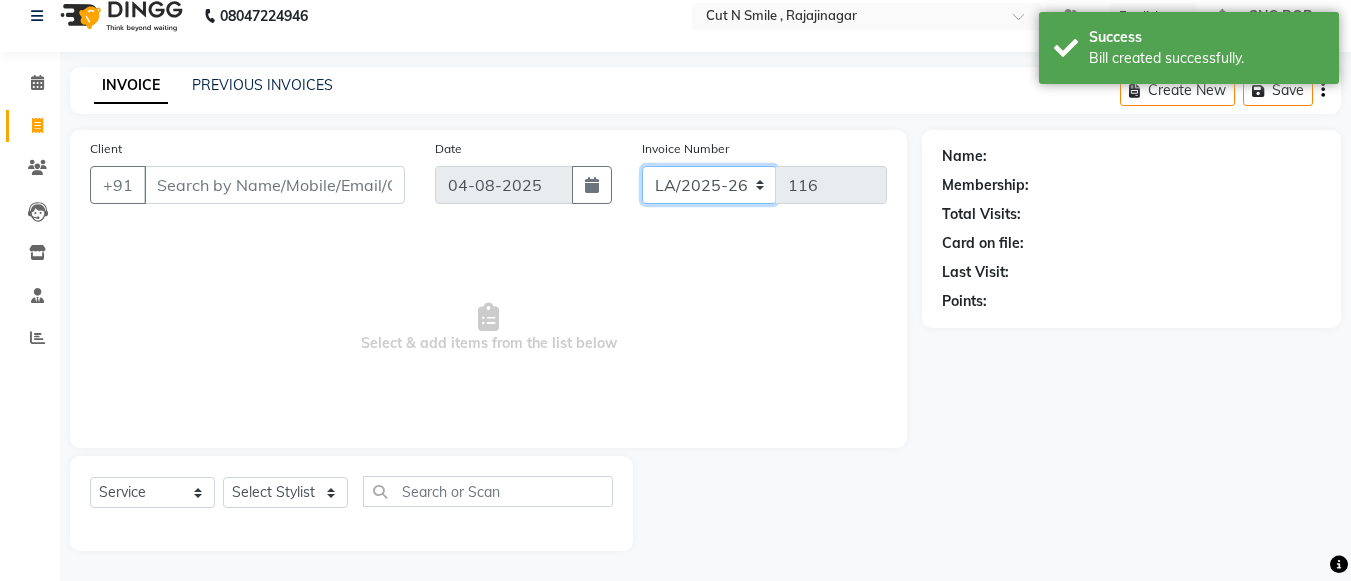drag, startPoint x: 669, startPoint y: 177, endPoint x: 679, endPoint y: 212, distance: 36.40055 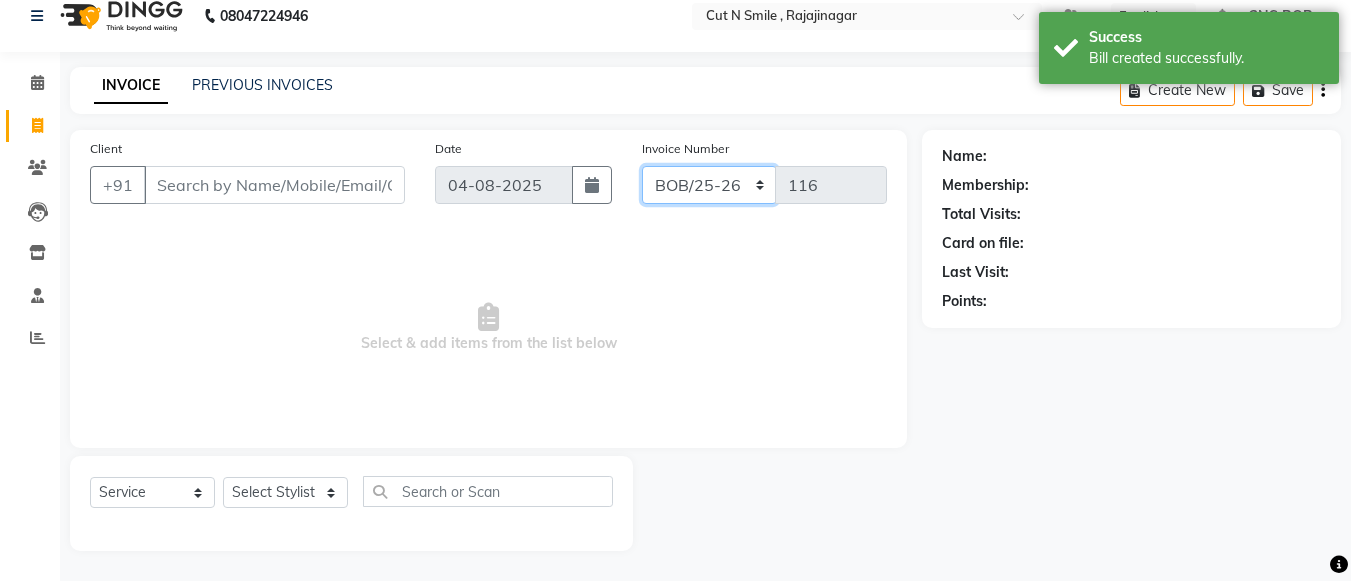 click on "BOB/25-26 LA/2025-26 SH/25 CH/25 SA/25" 